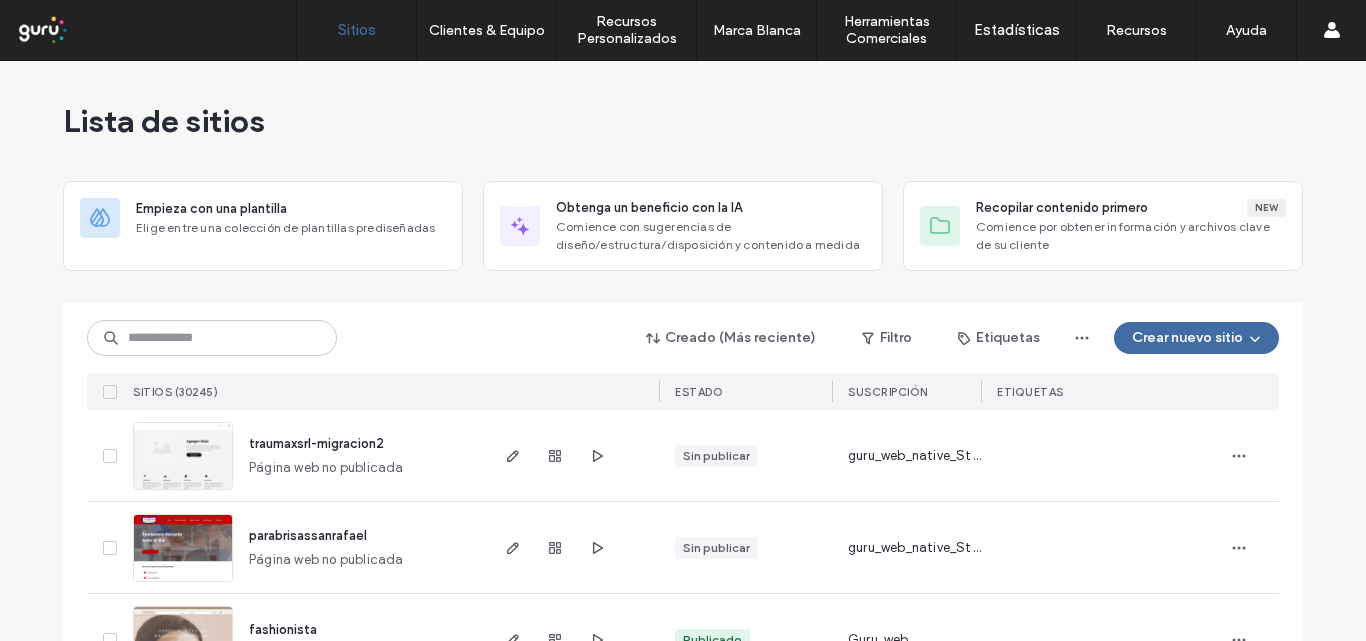 scroll, scrollTop: 0, scrollLeft: 0, axis: both 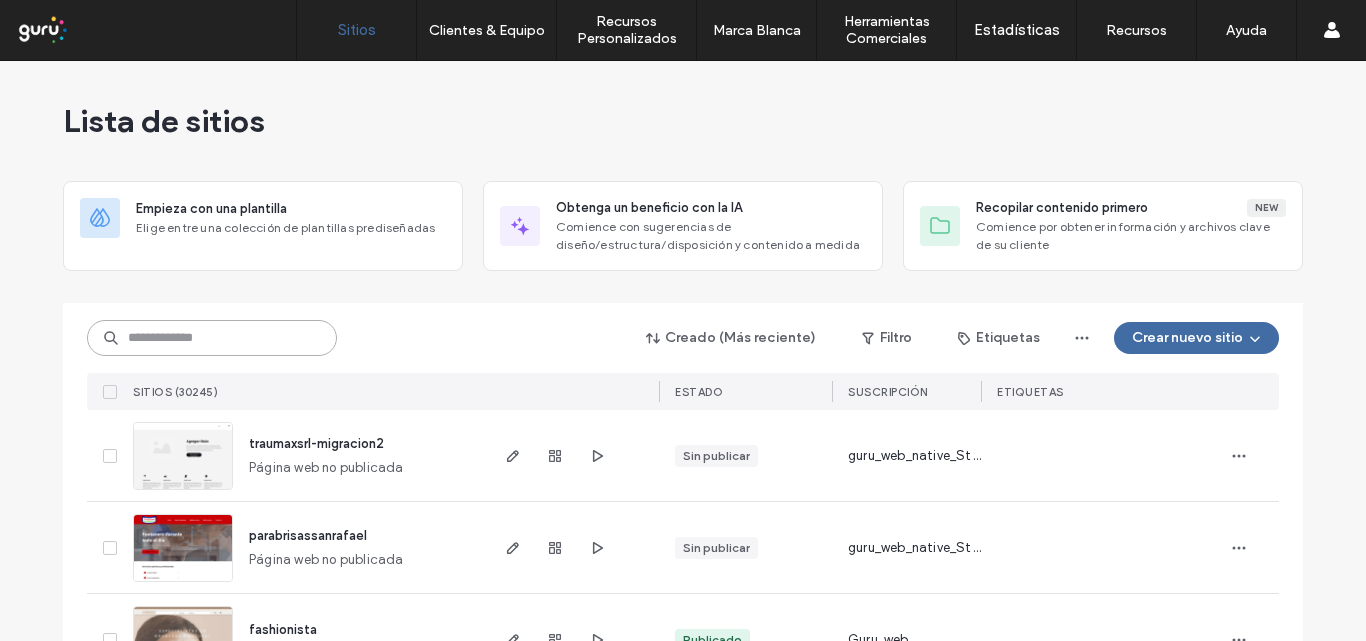 click at bounding box center (212, 338) 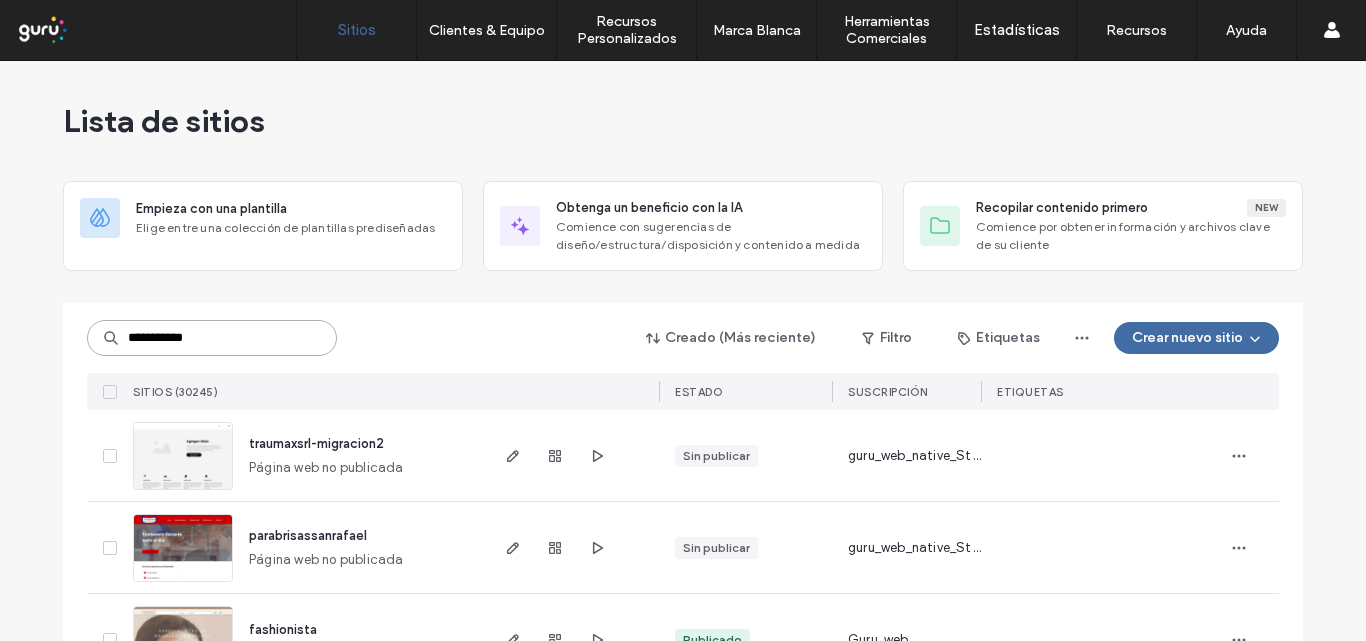 type on "**********" 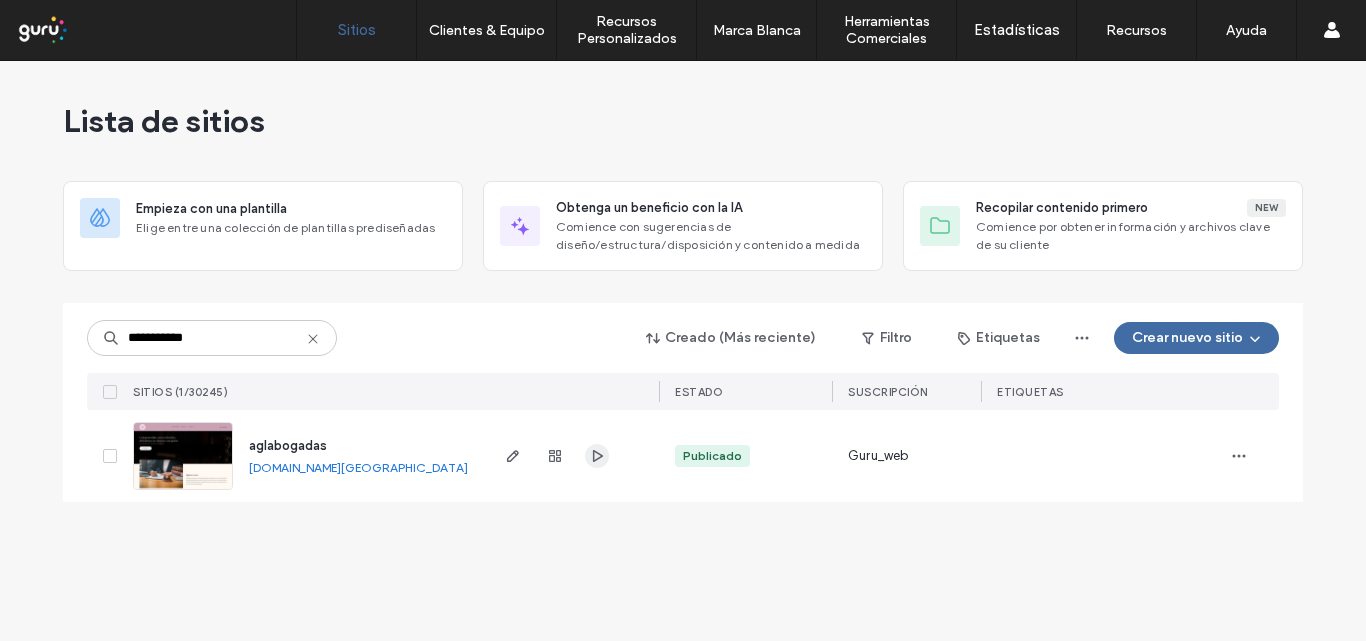 click 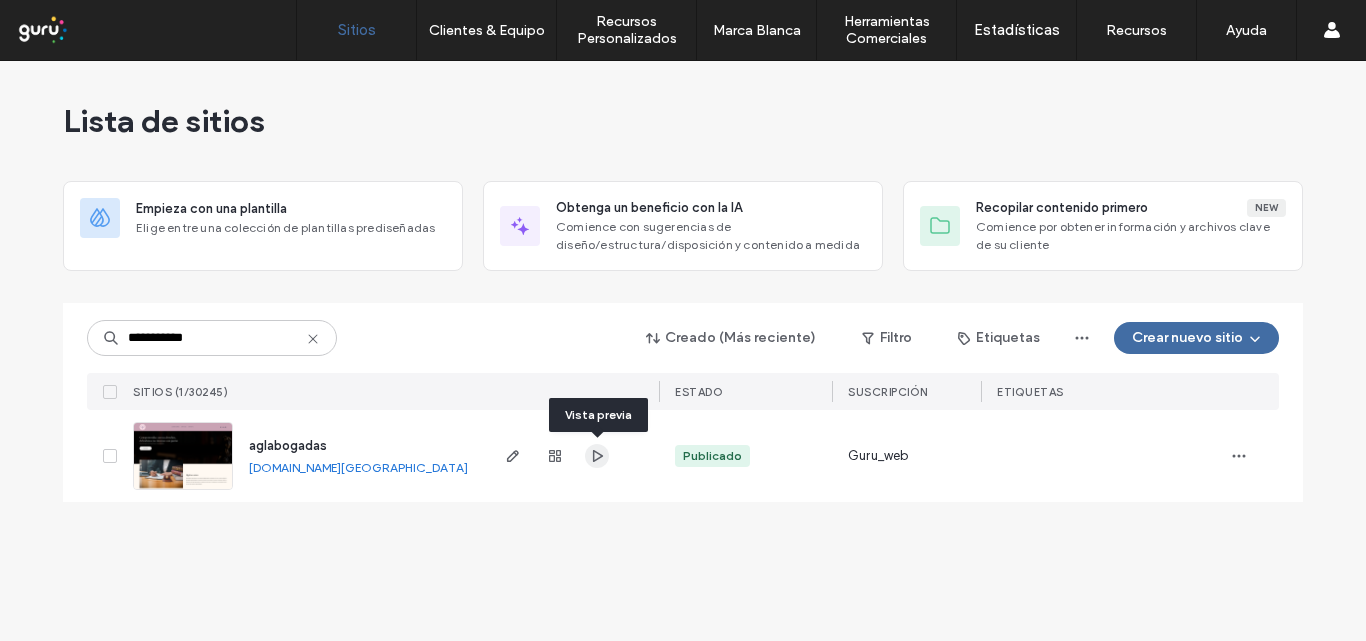 click 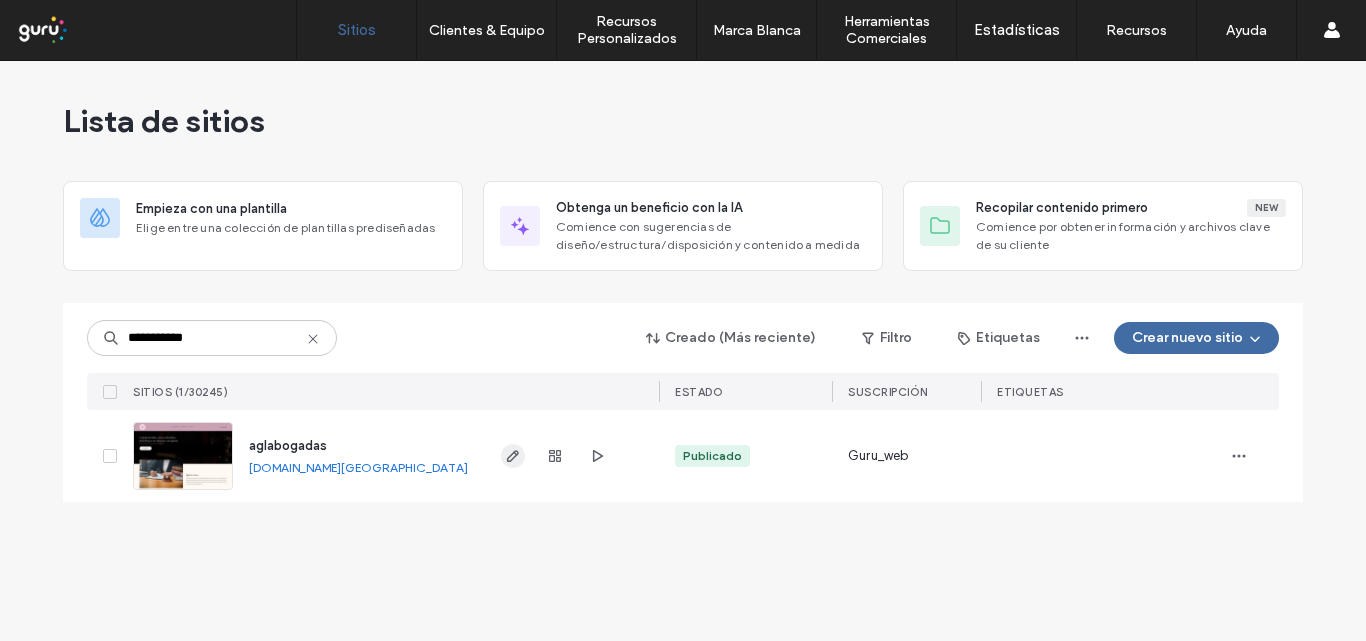 click 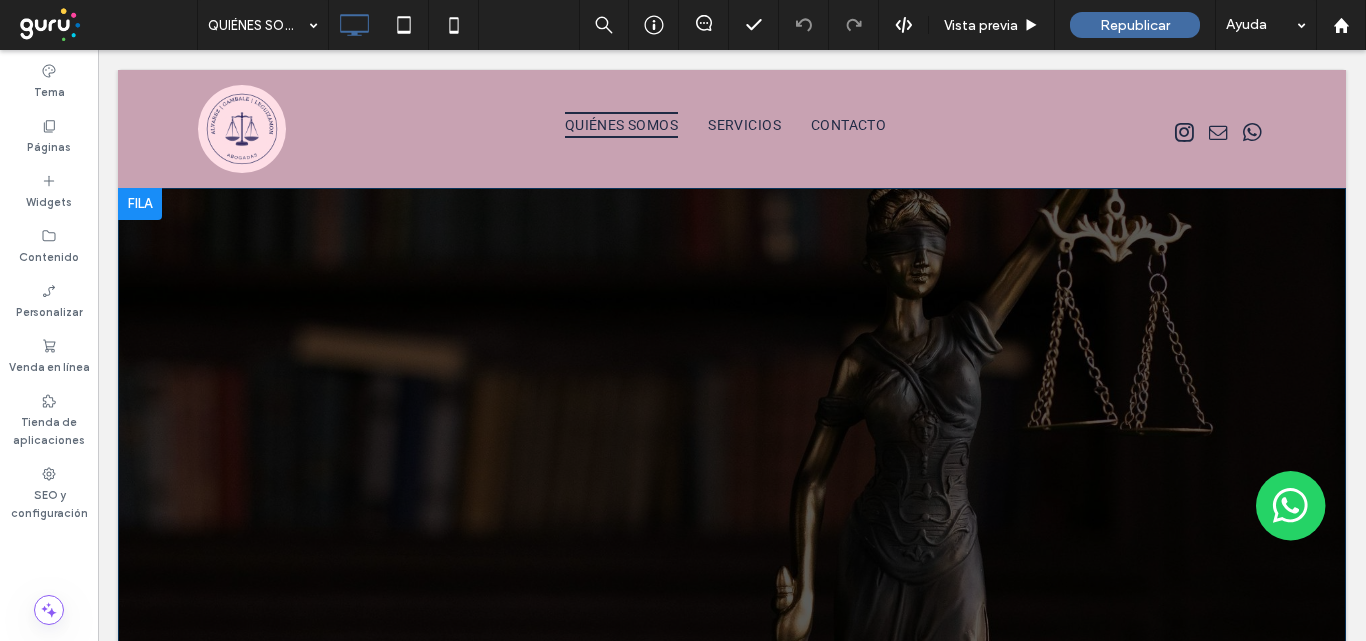 scroll, scrollTop: 0, scrollLeft: 0, axis: both 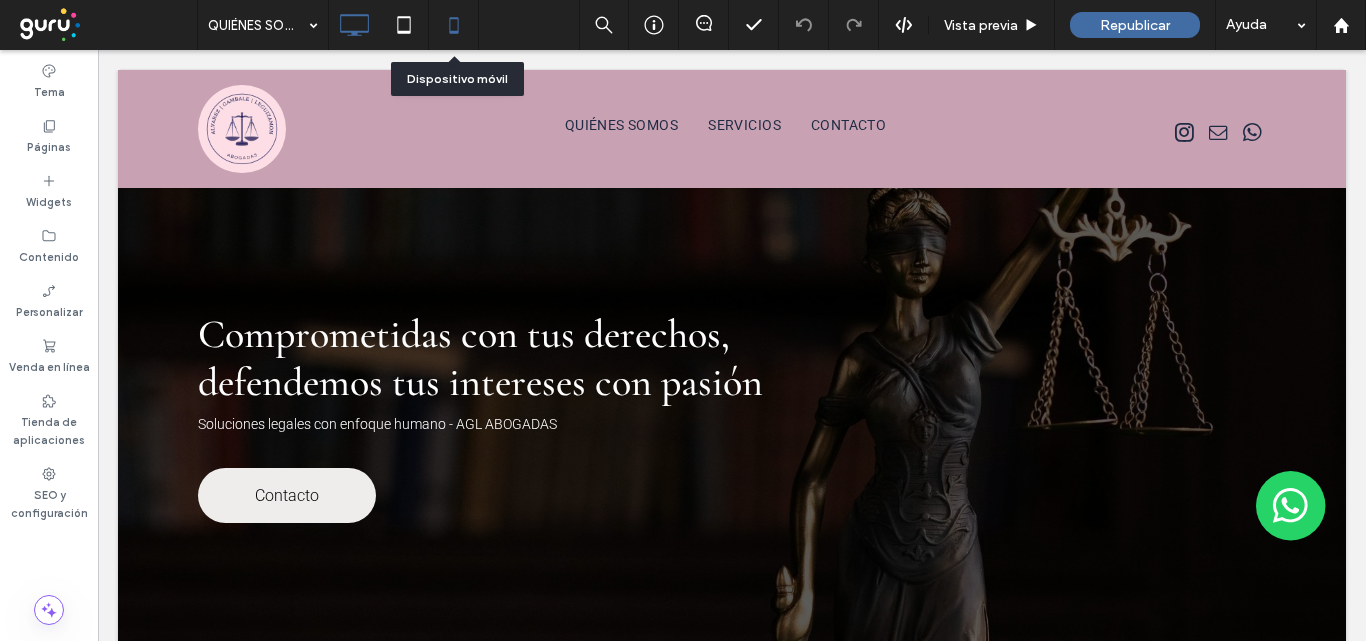 click 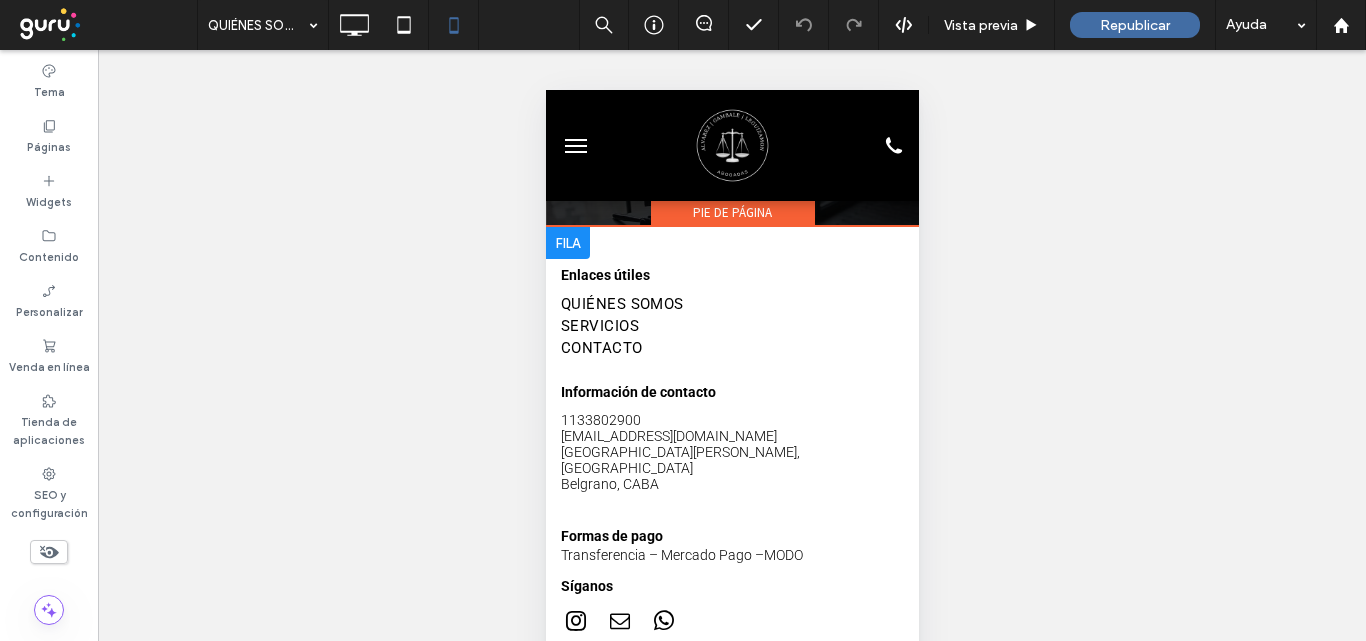 scroll, scrollTop: 2833, scrollLeft: 0, axis: vertical 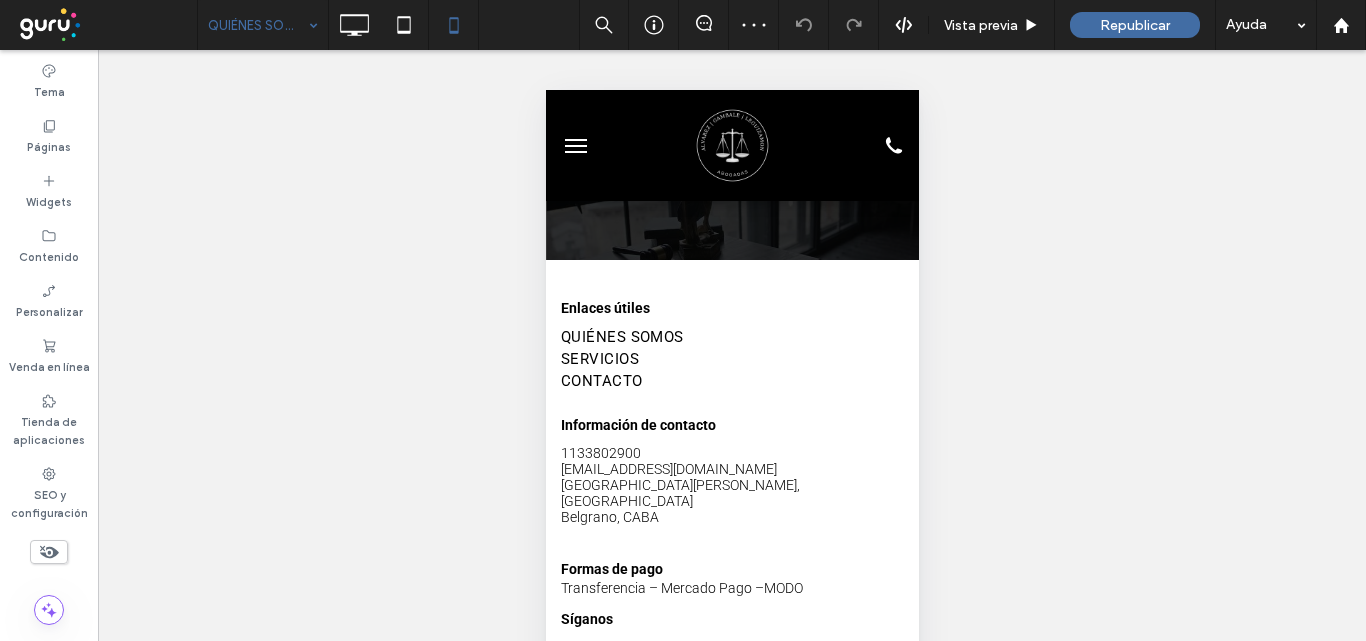 click at bounding box center (258, 25) 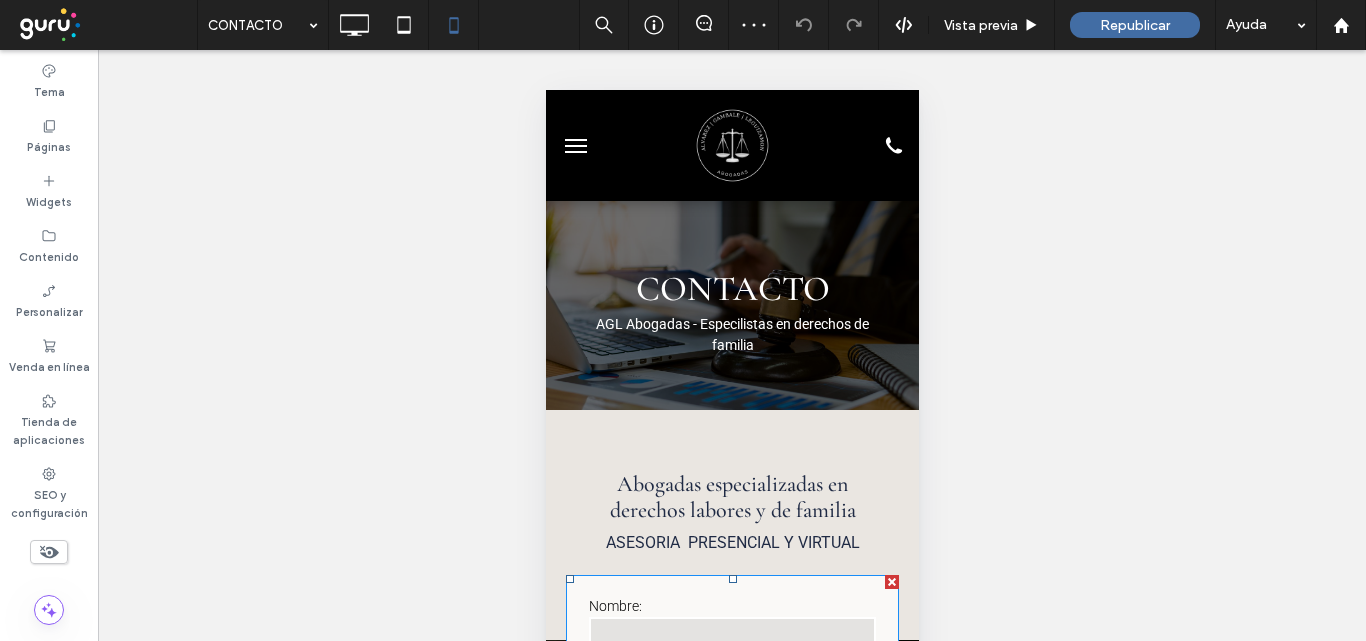 scroll, scrollTop: 400, scrollLeft: 0, axis: vertical 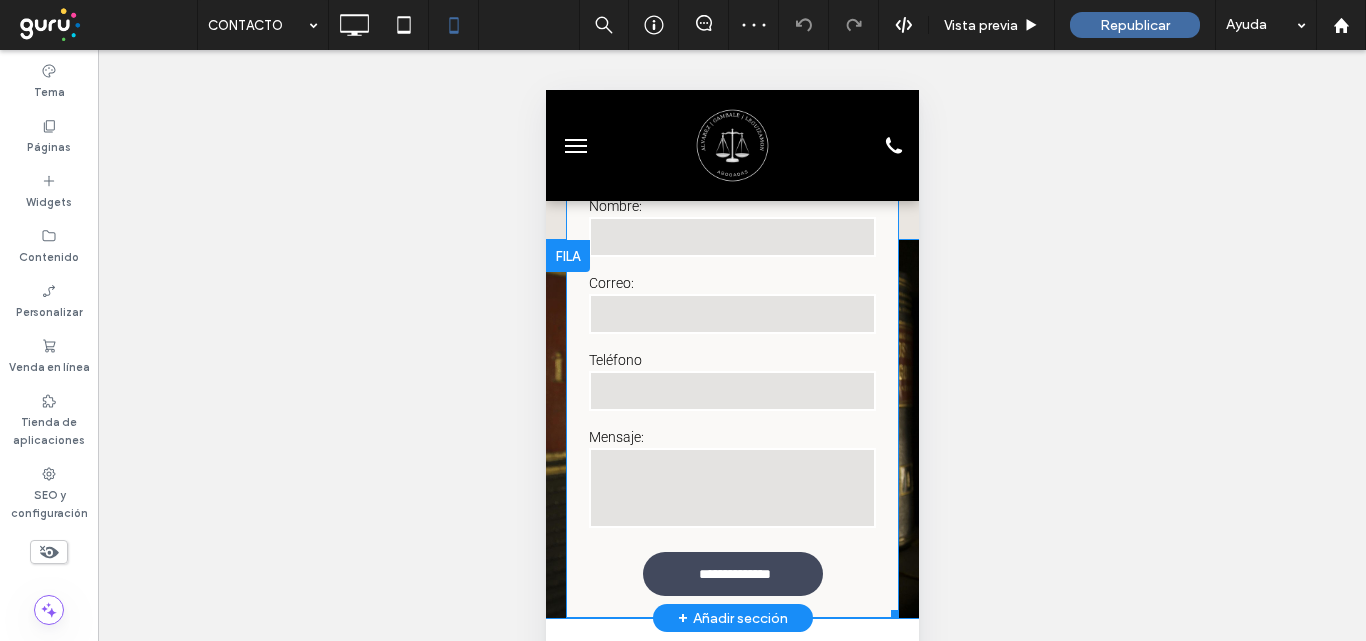 click on "Teléfono" at bounding box center [731, 360] 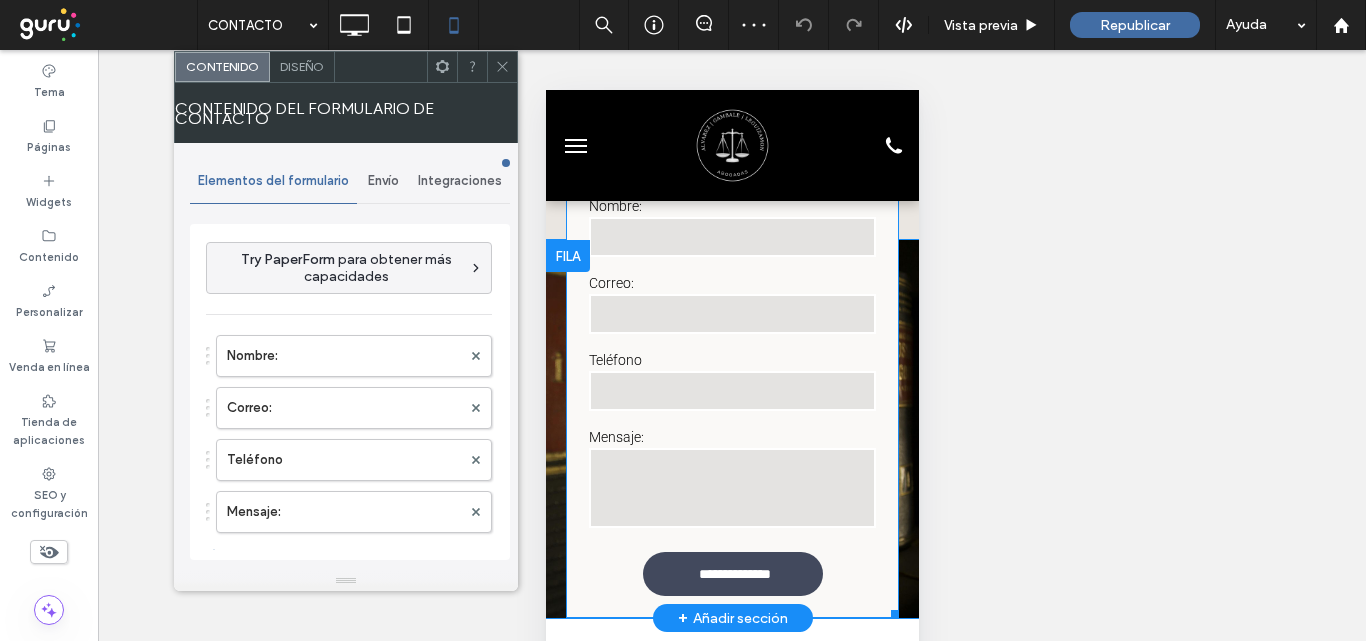 type on "**********" 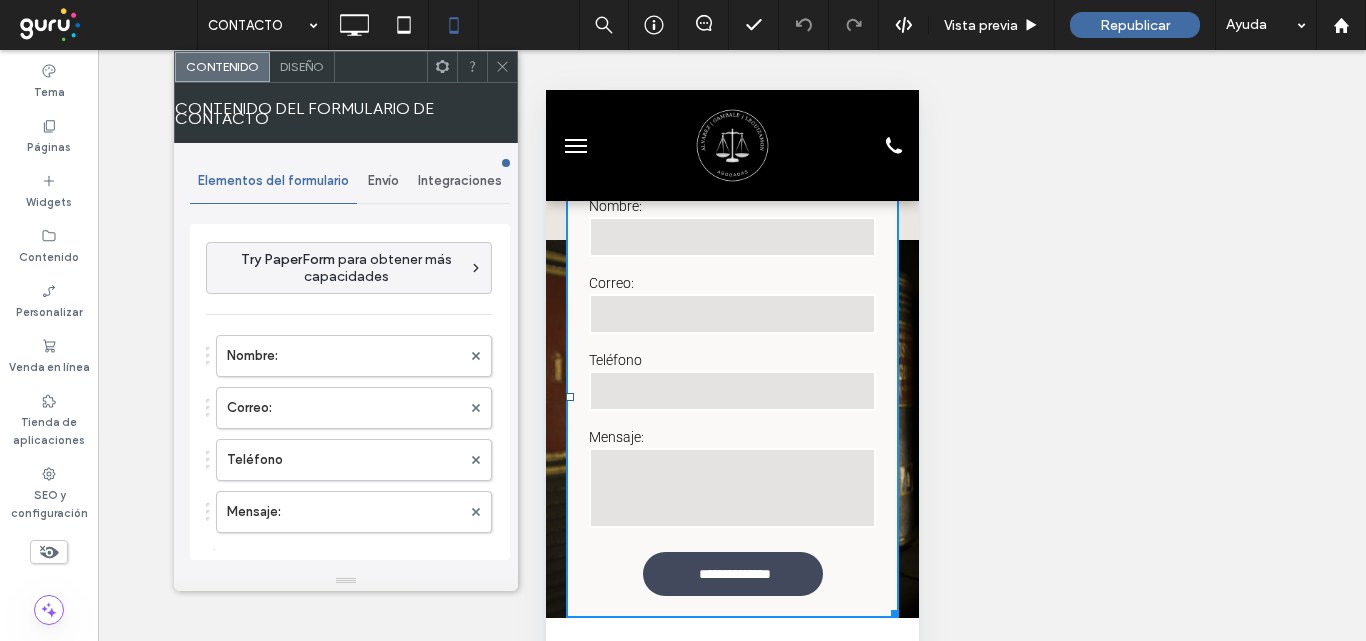 click on "Envío" at bounding box center (383, 181) 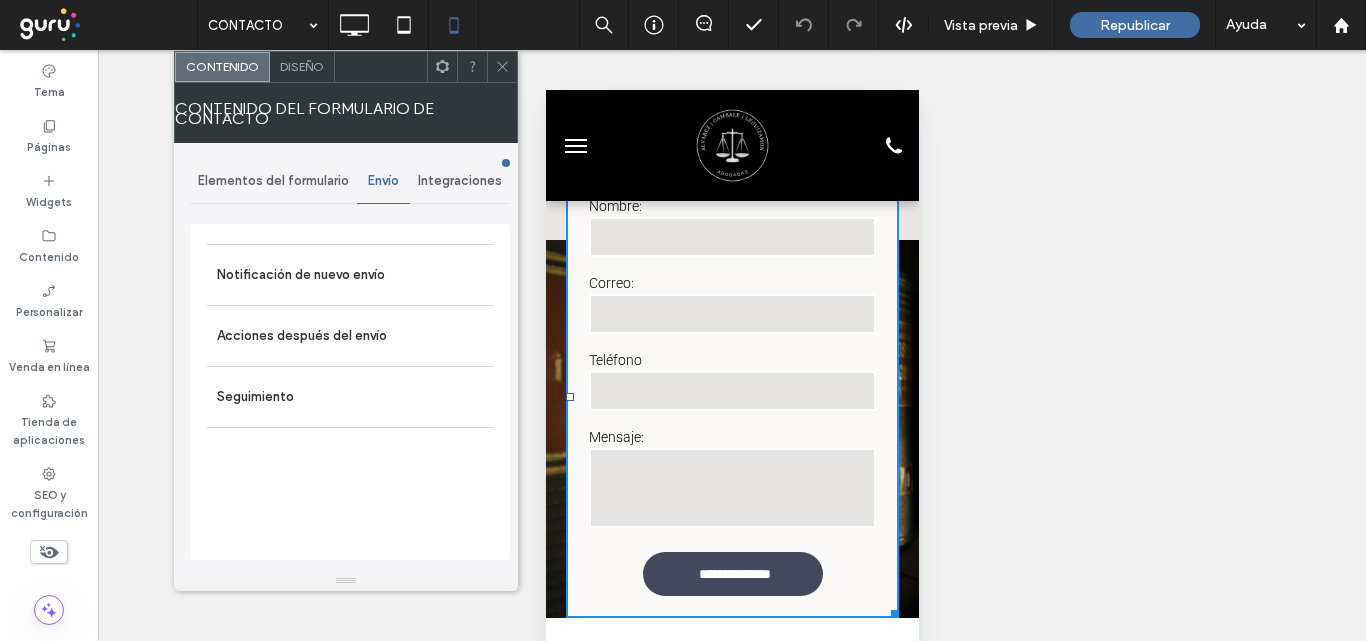 click on "Notificación de nuevo envío" at bounding box center [350, 275] 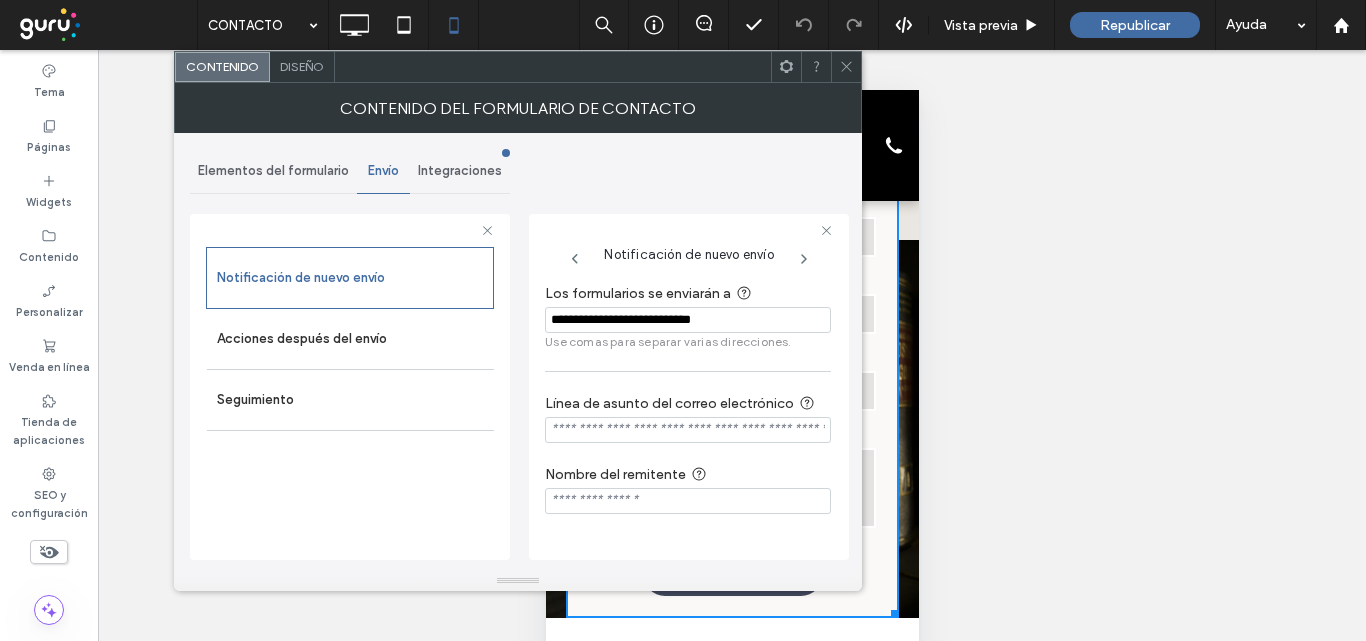 drag, startPoint x: 851, startPoint y: 65, endPoint x: 839, endPoint y: 389, distance: 324.22214 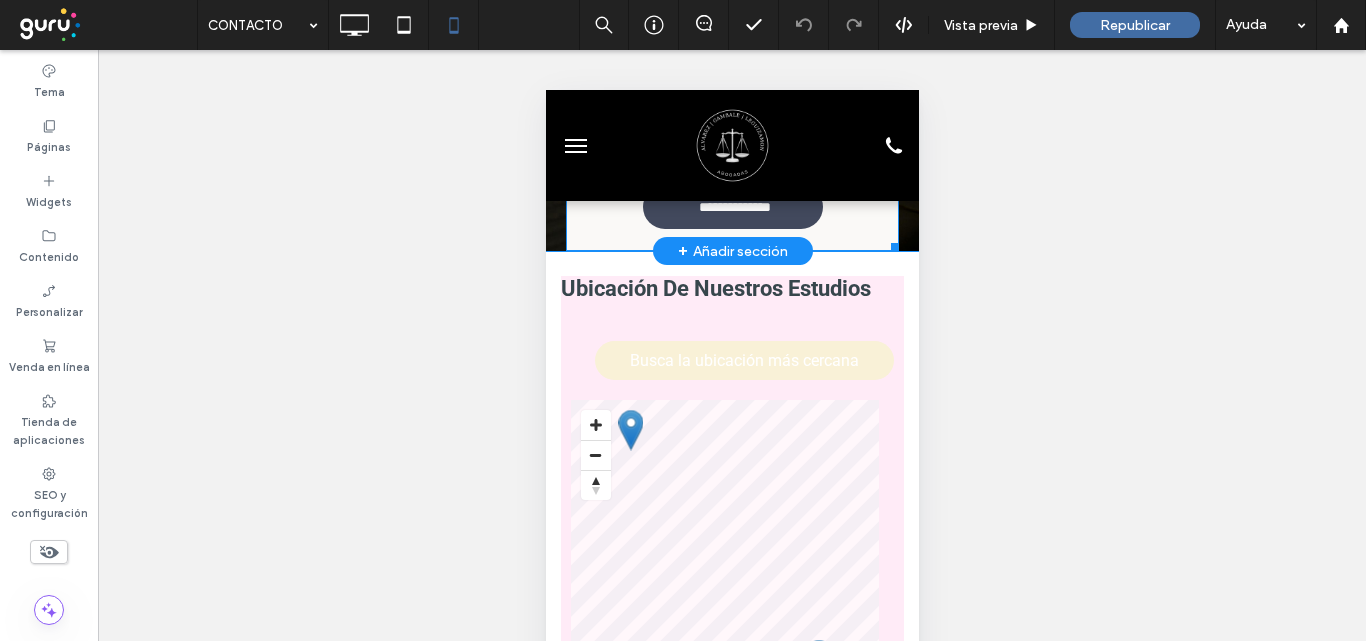 scroll, scrollTop: 800, scrollLeft: 0, axis: vertical 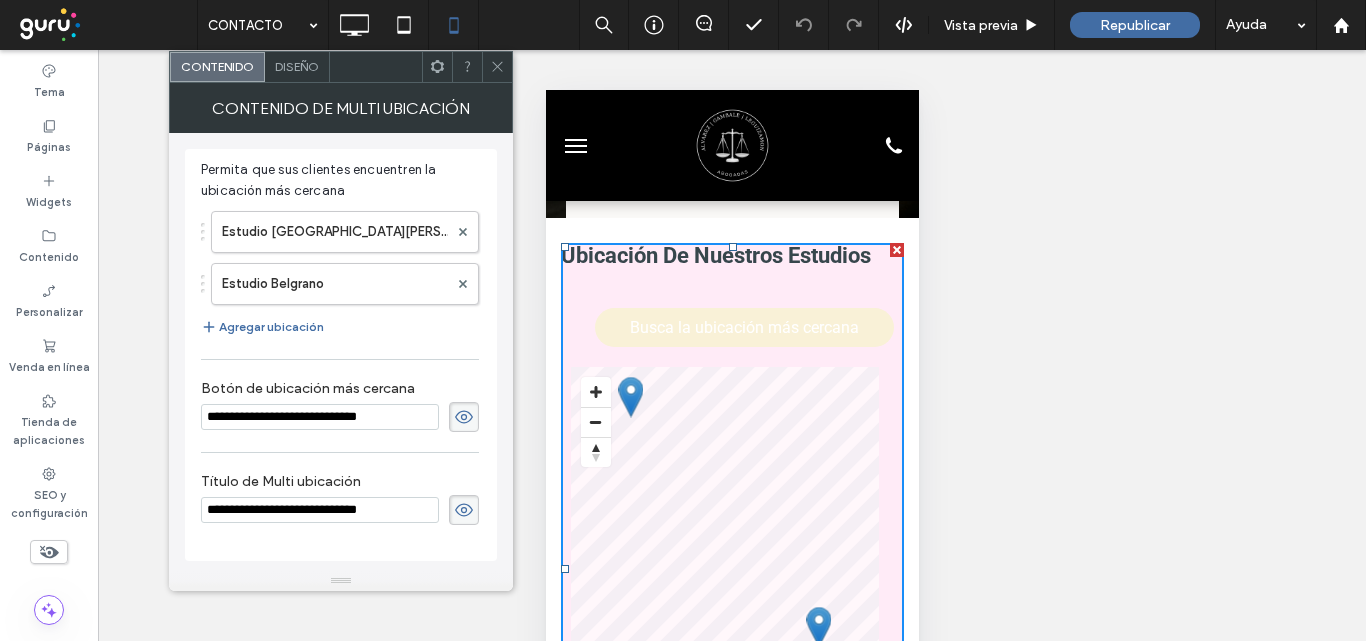 click 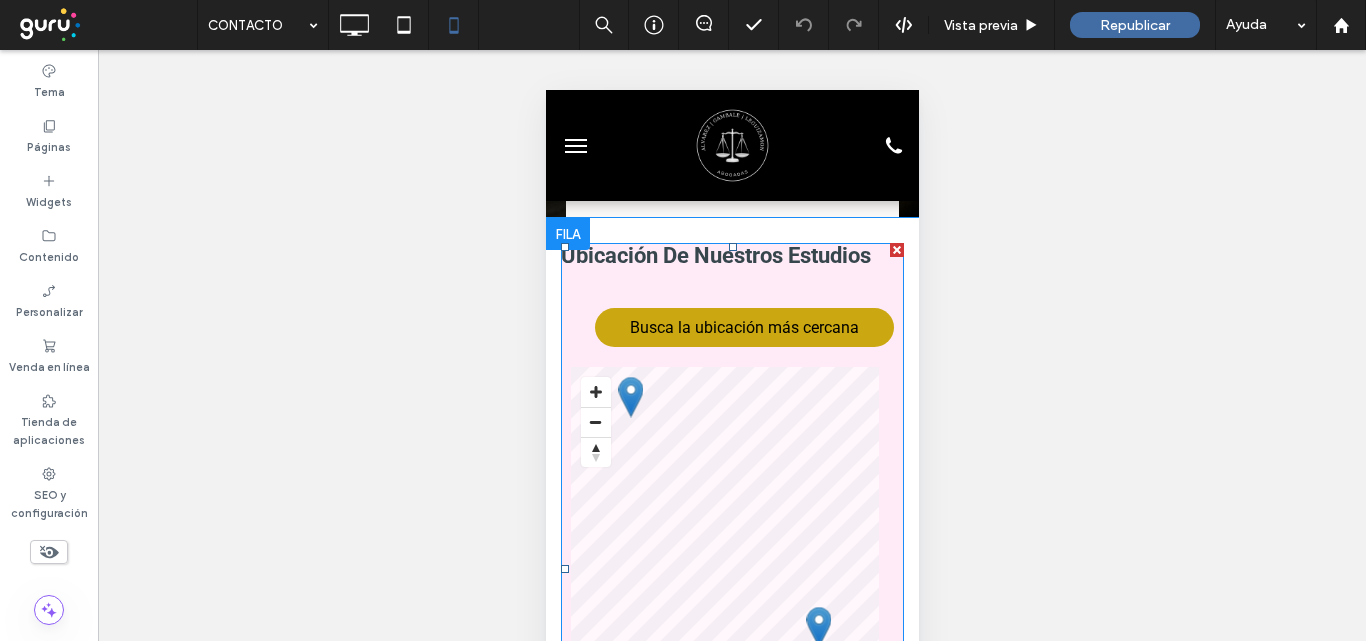 click on "Busca la ubicación más cercana" at bounding box center (743, 327) 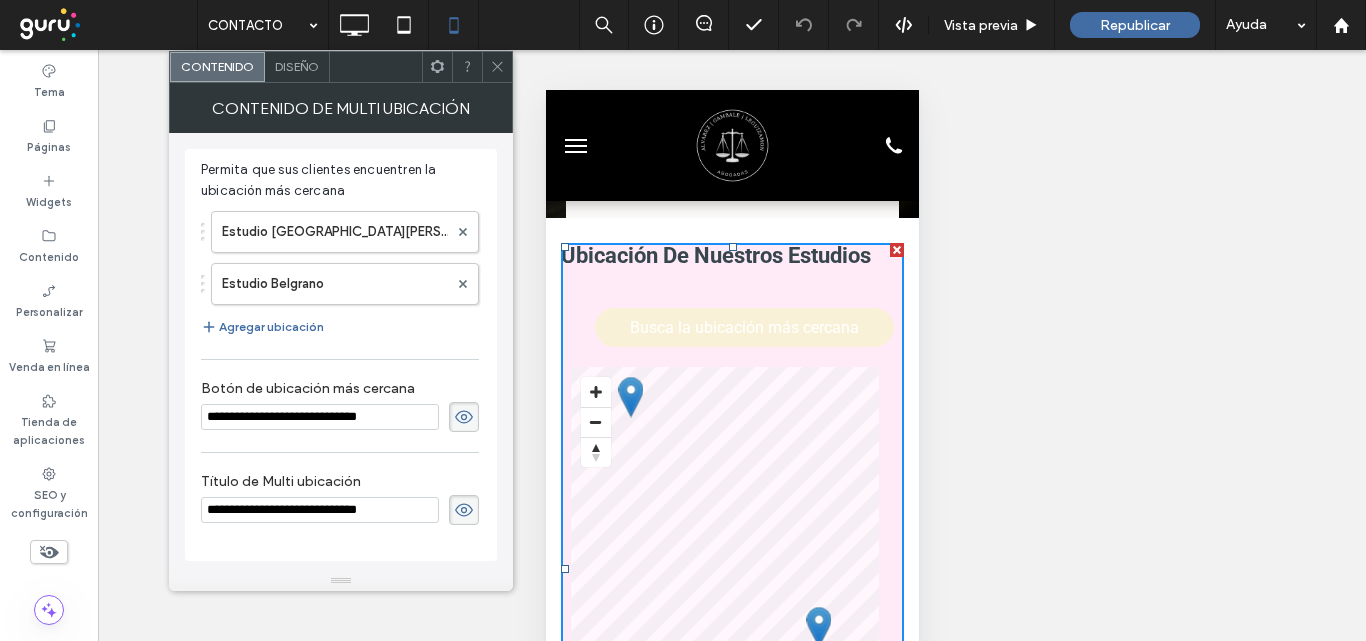 click on "Diseño" at bounding box center (297, 66) 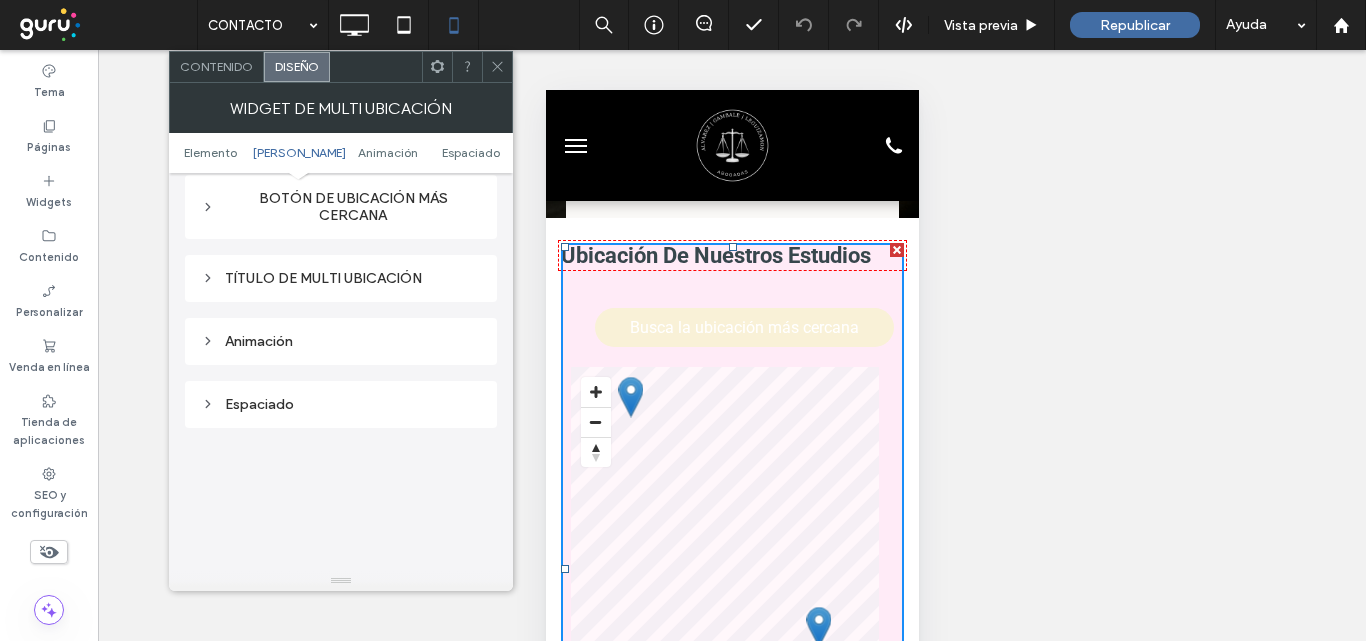 scroll, scrollTop: 500, scrollLeft: 0, axis: vertical 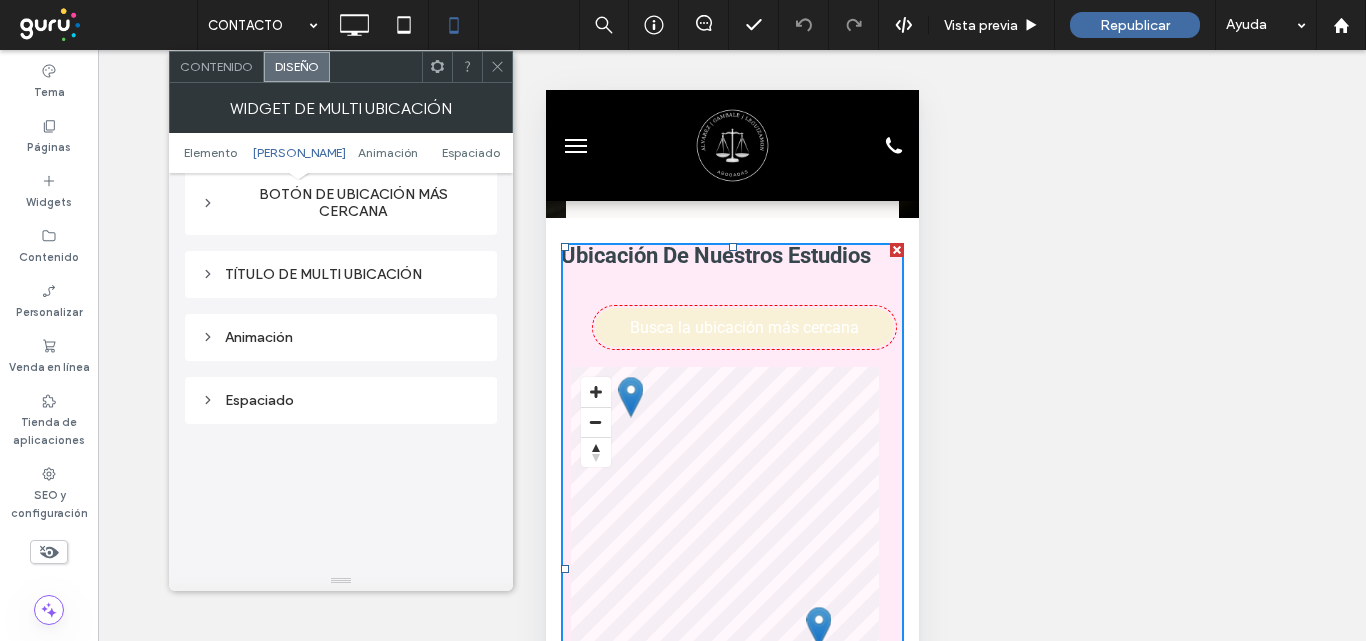 click on "Botón de ubicación más cercana" at bounding box center (341, 203) 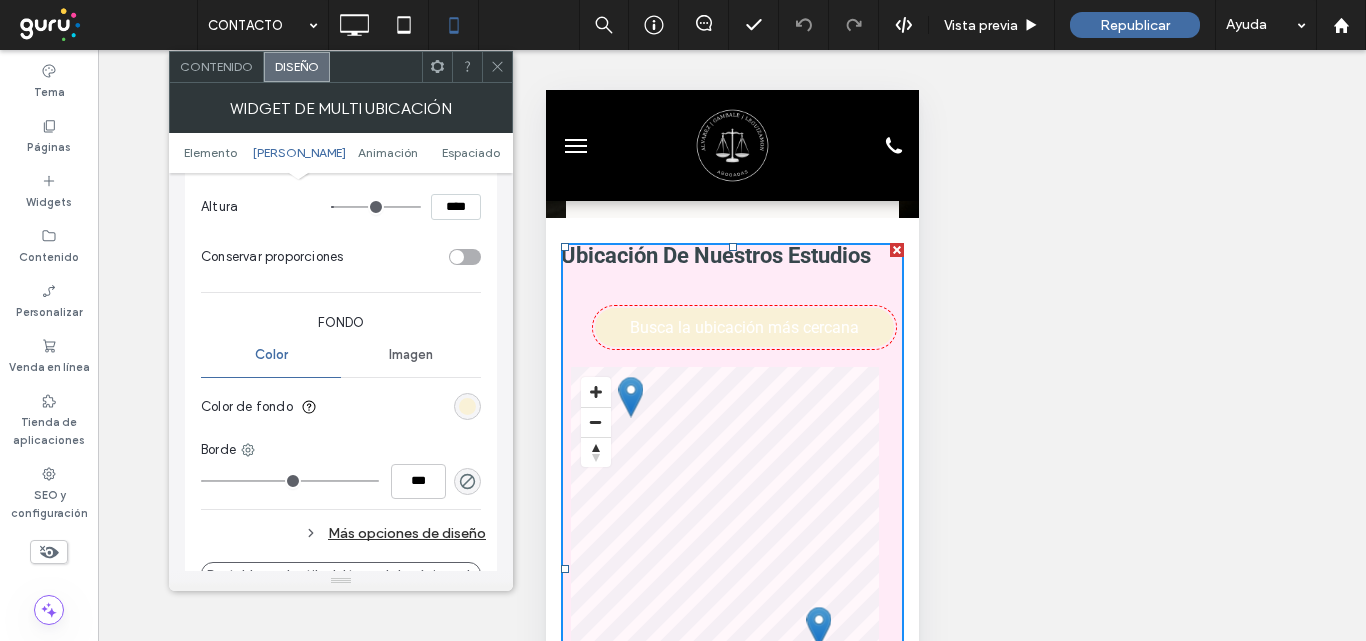 scroll, scrollTop: 700, scrollLeft: 0, axis: vertical 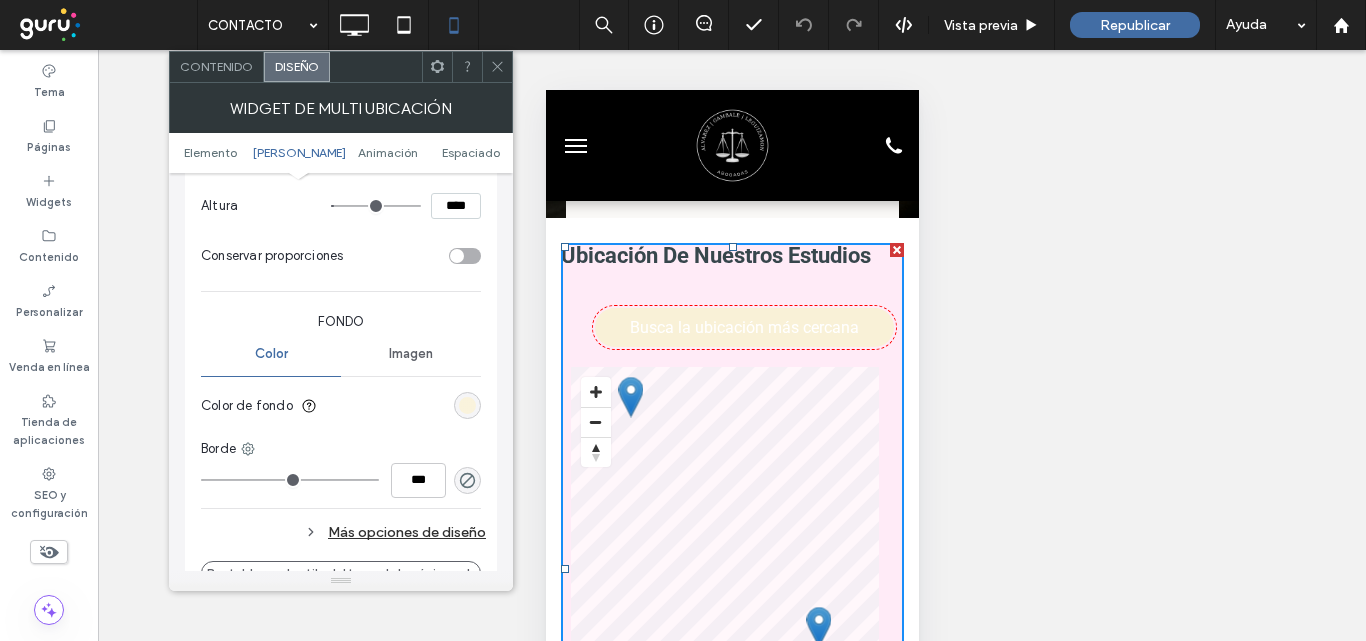 click at bounding box center (467, 405) 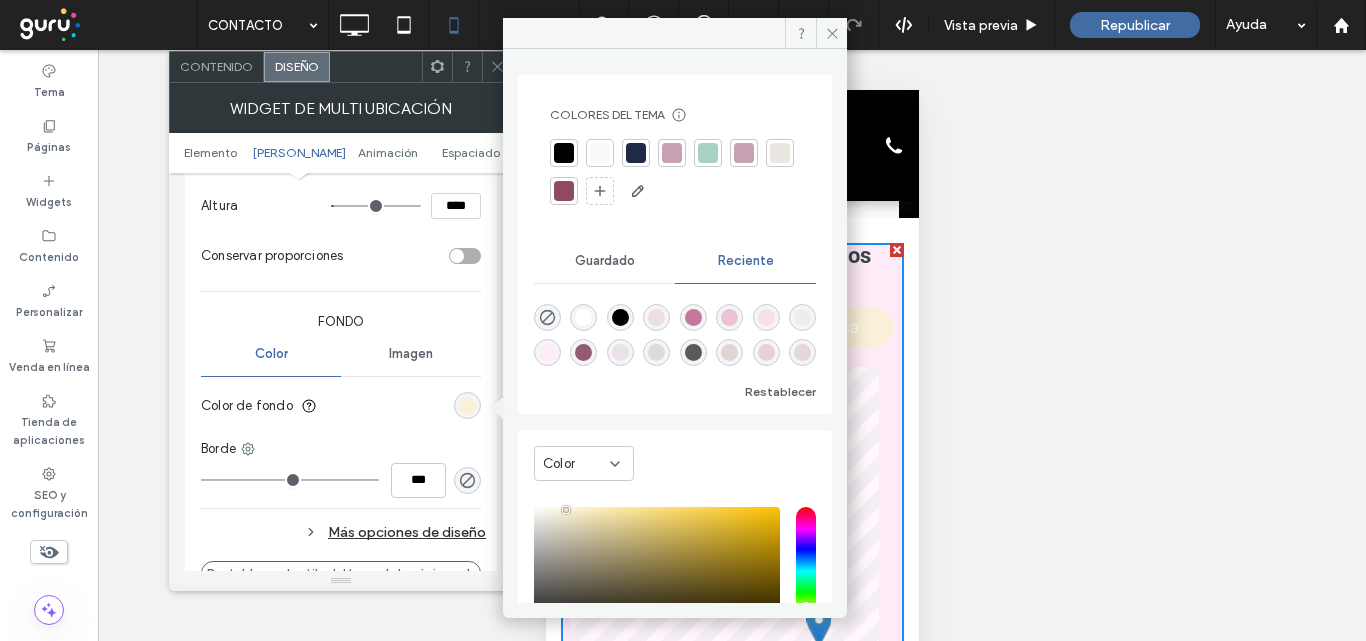 click at bounding box center [564, 153] 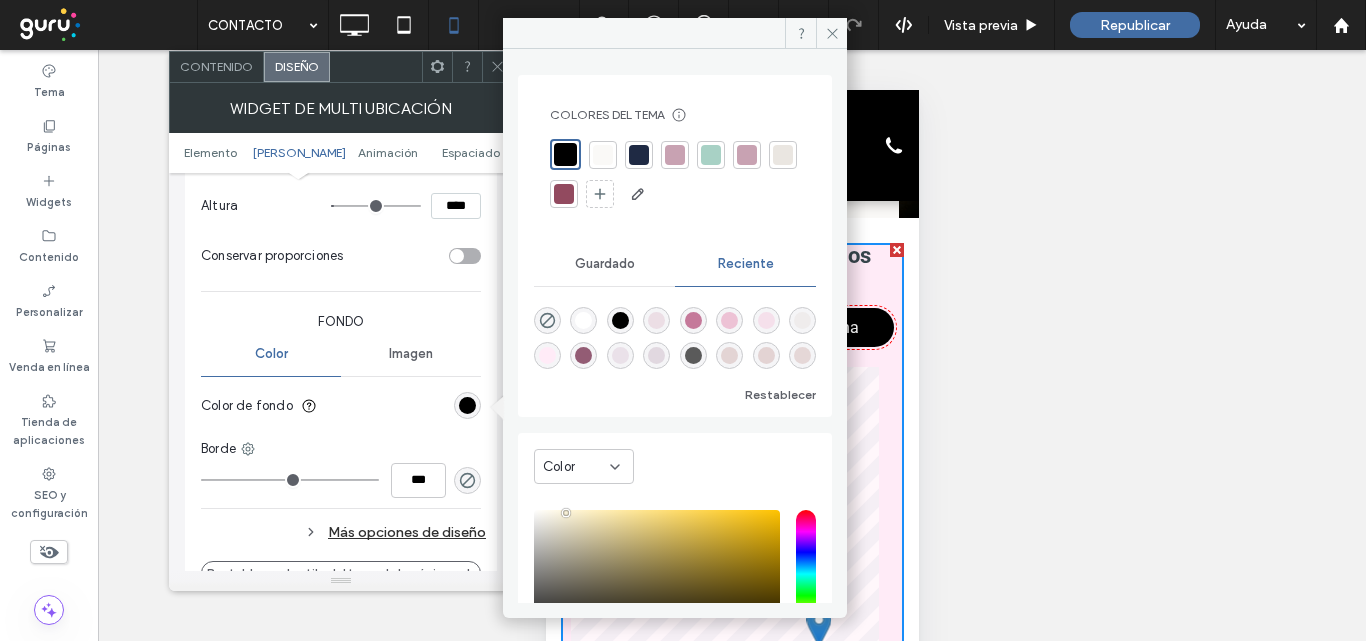 click on "Fondo Color Imagen Color de fondo" at bounding box center [341, 366] 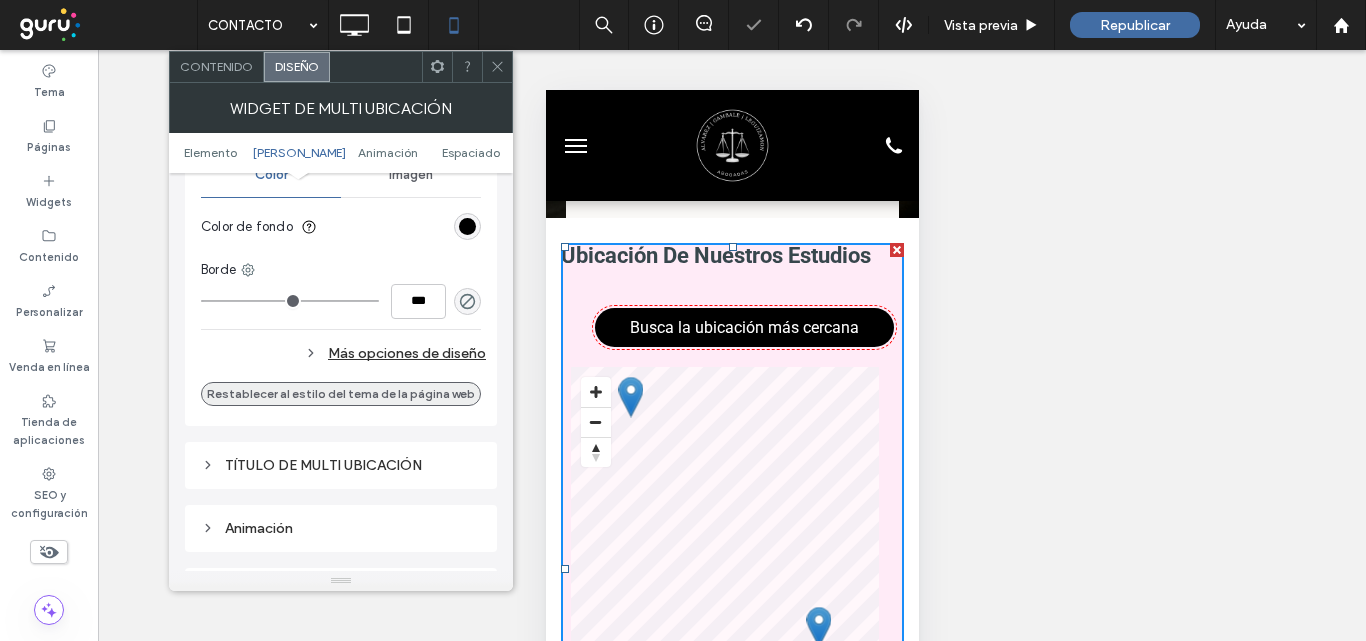 scroll, scrollTop: 900, scrollLeft: 0, axis: vertical 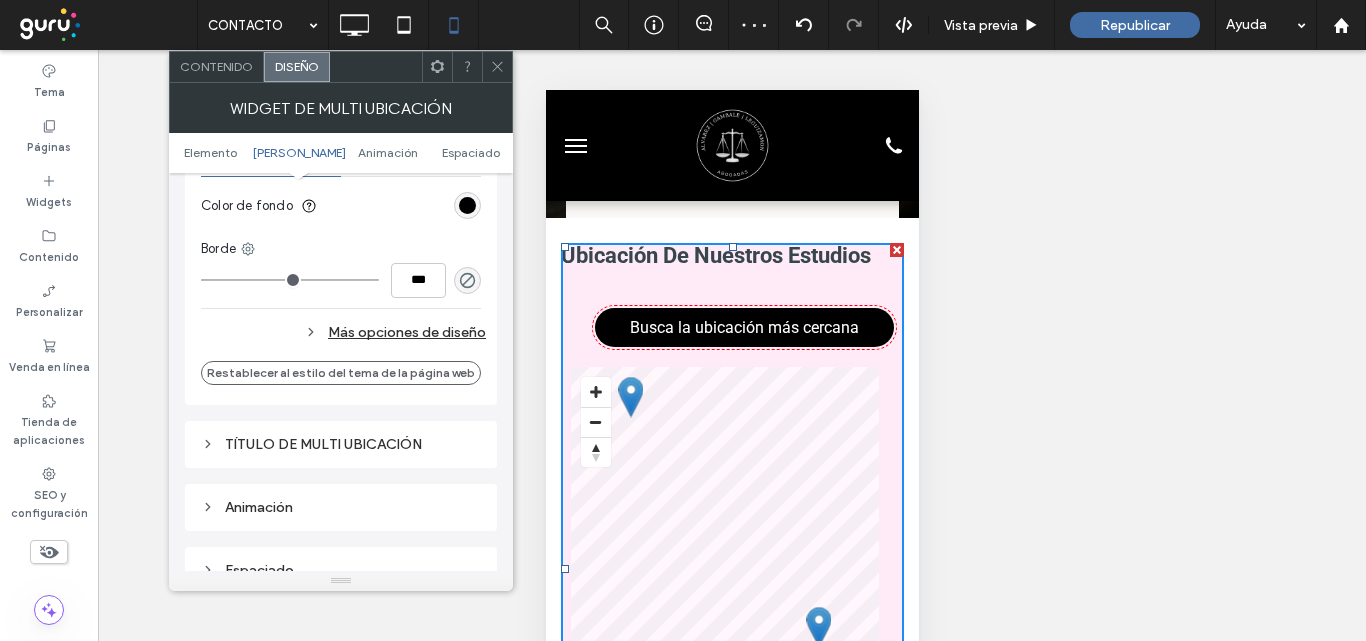 click on "Más opciones de diseño" at bounding box center [343, 332] 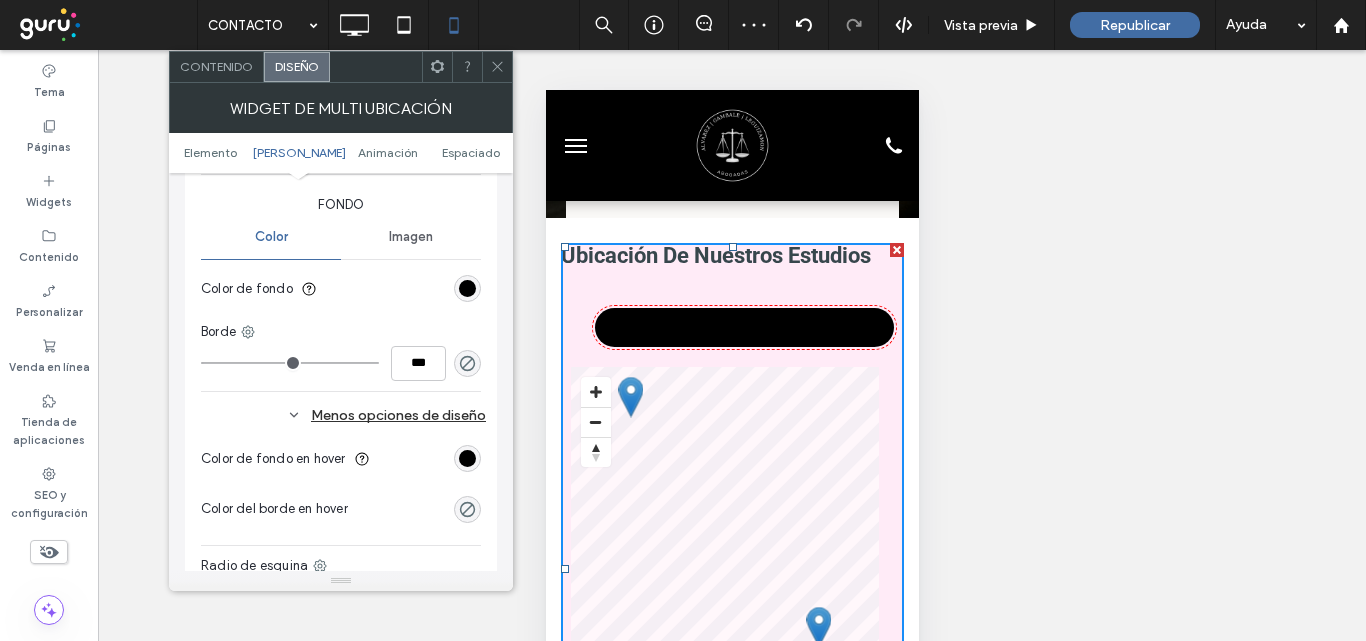 scroll, scrollTop: 500, scrollLeft: 0, axis: vertical 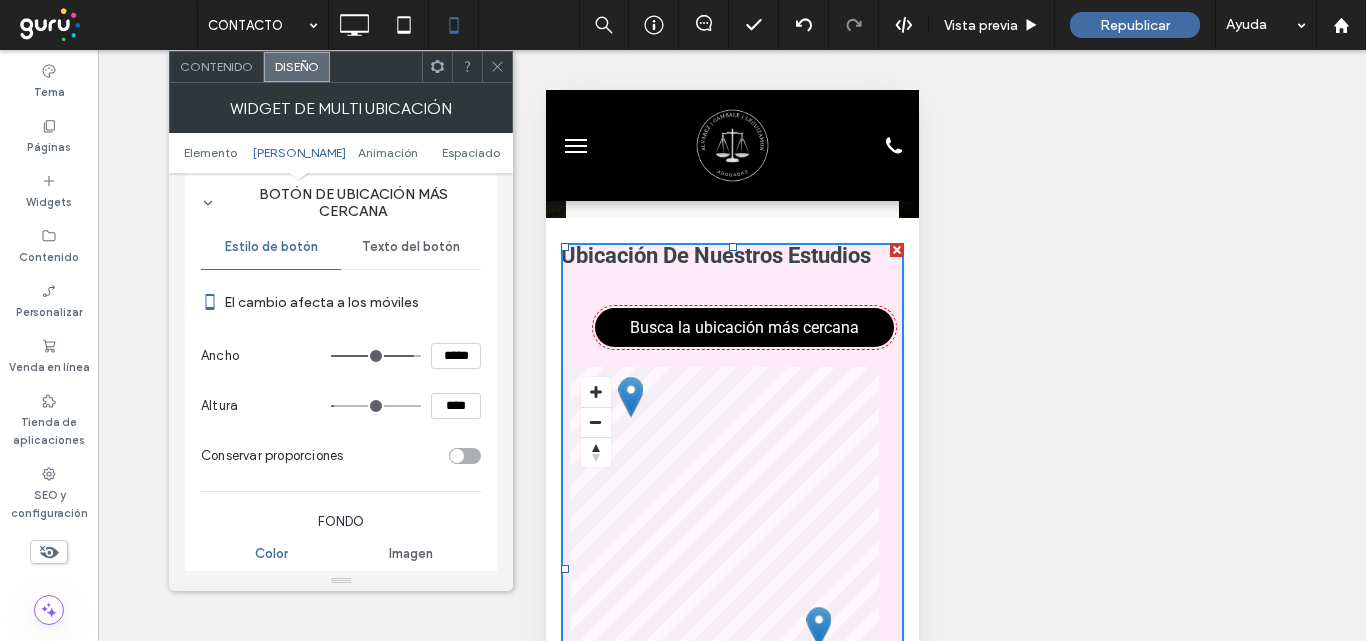 click on "Texto del botón" at bounding box center (411, 247) 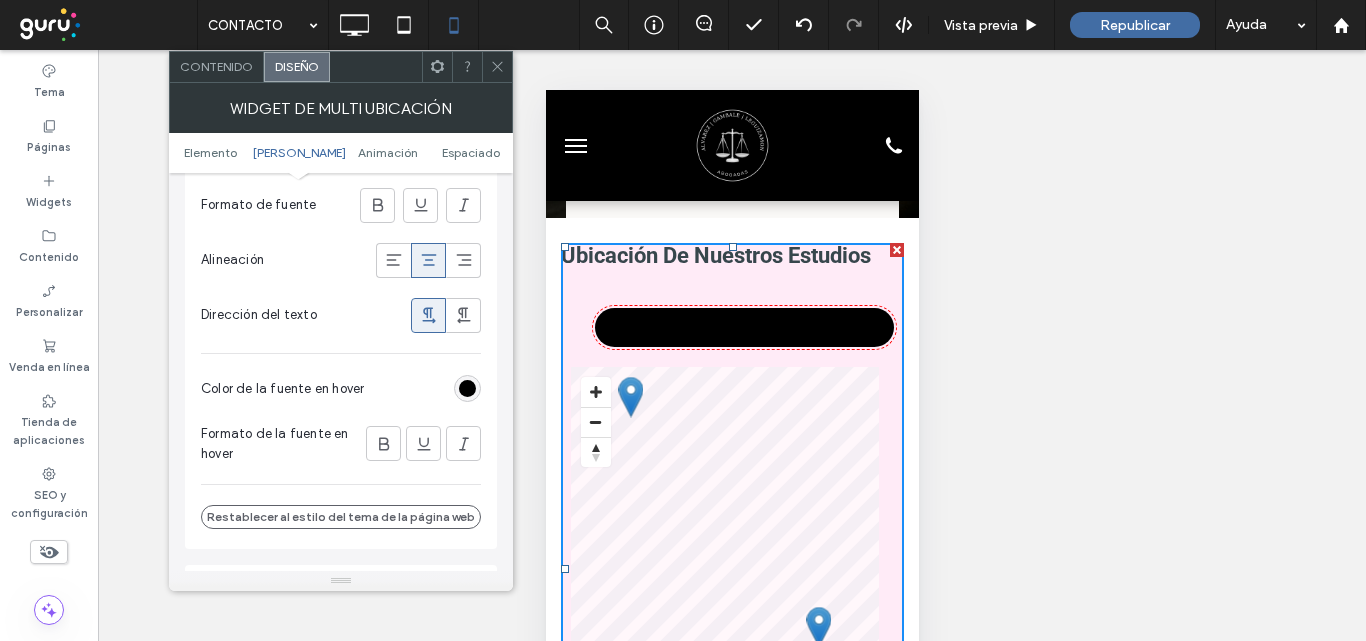 scroll, scrollTop: 800, scrollLeft: 0, axis: vertical 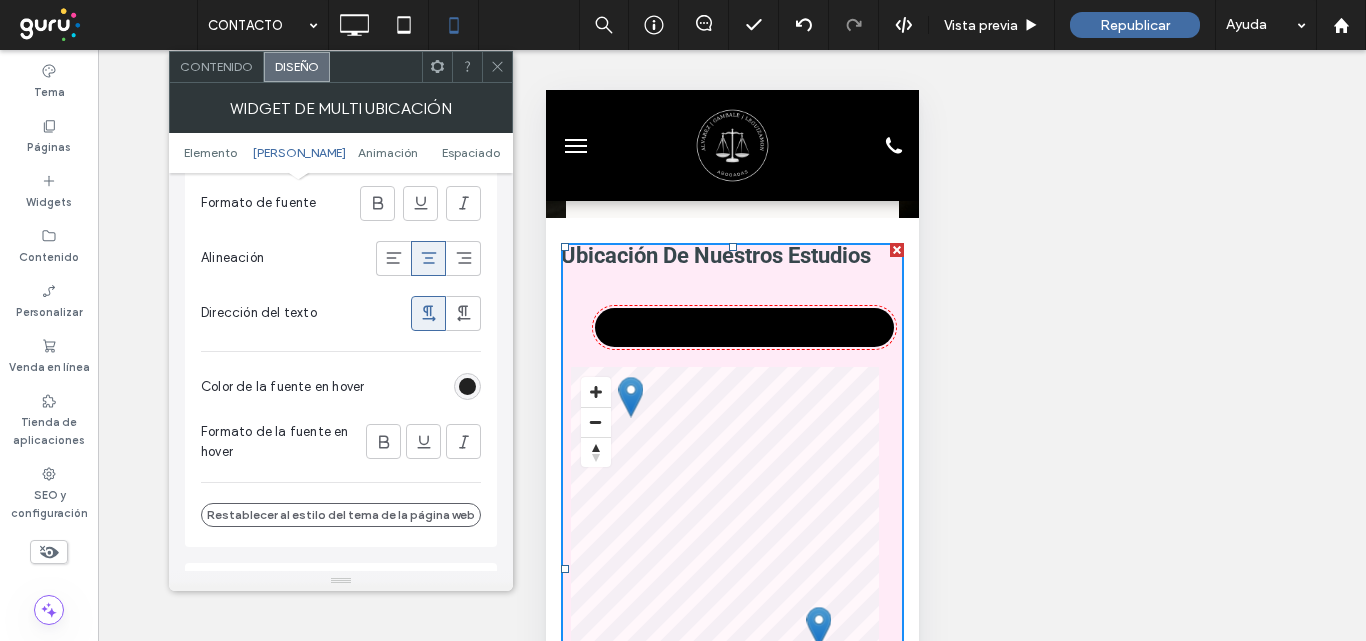 click at bounding box center [467, 386] 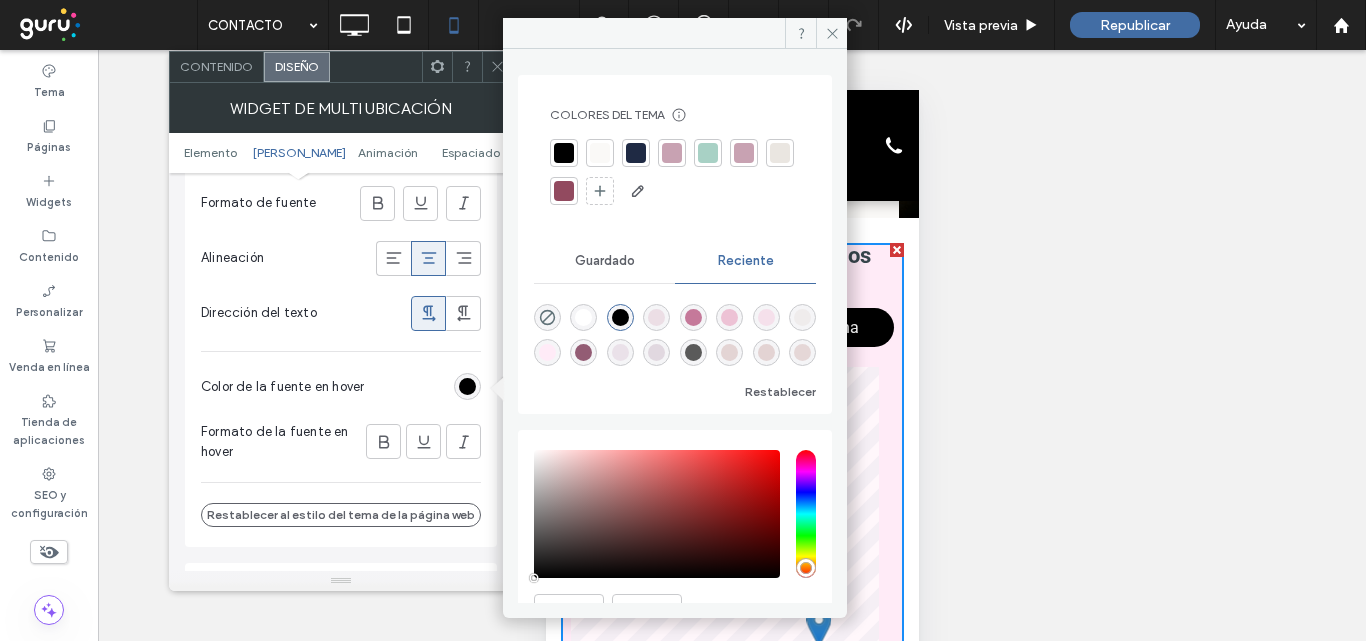 drag, startPoint x: 600, startPoint y: 150, endPoint x: 445, endPoint y: 246, distance: 182.32115 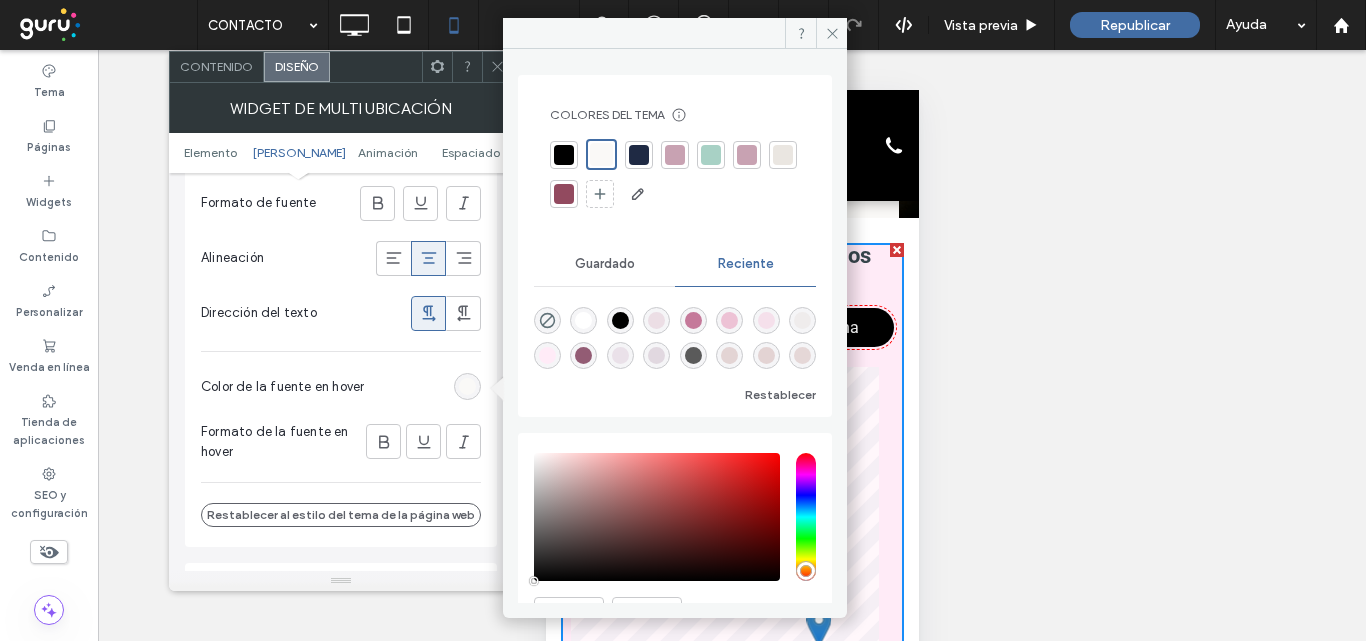 drag, startPoint x: 374, startPoint y: 356, endPoint x: 481, endPoint y: 385, distance: 110.860275 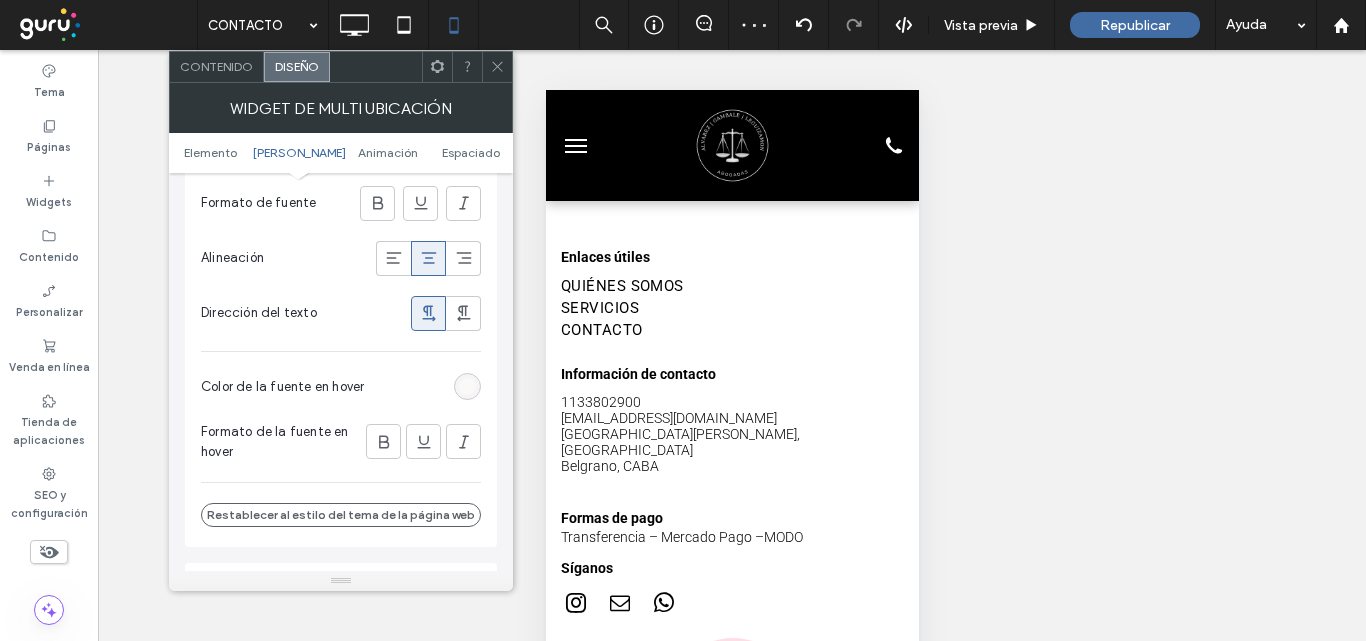 scroll, scrollTop: 1666, scrollLeft: 0, axis: vertical 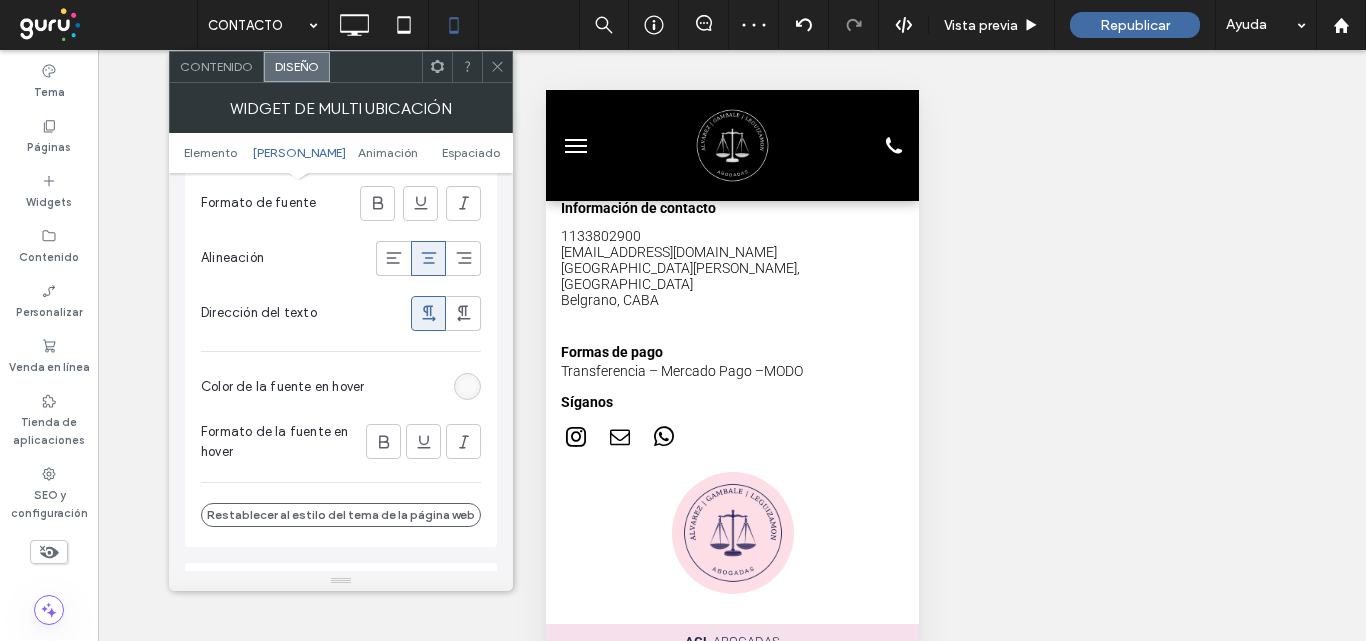 click 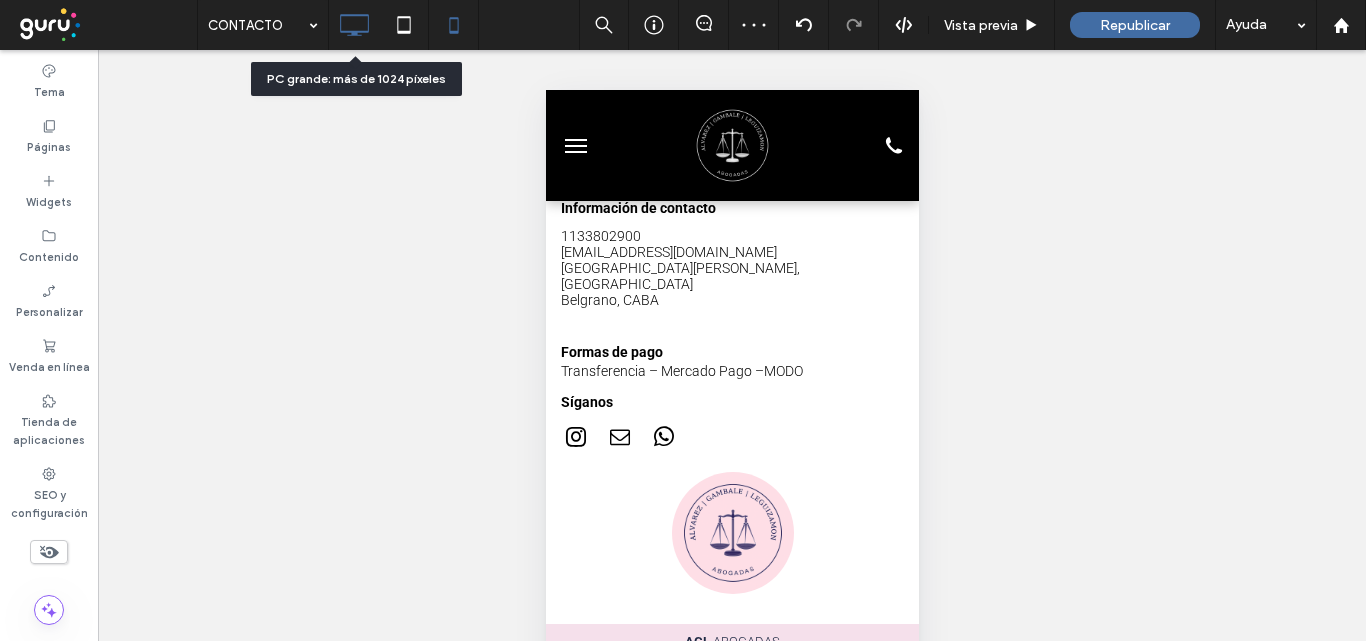 click 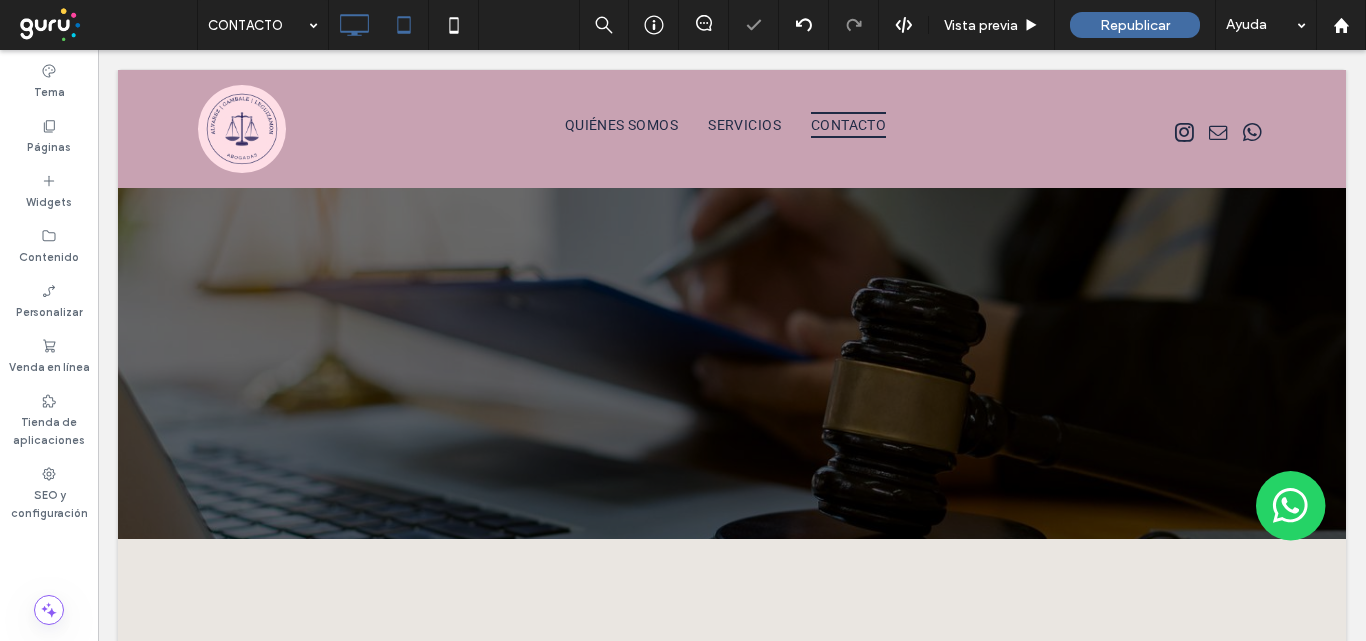 scroll, scrollTop: 0, scrollLeft: 0, axis: both 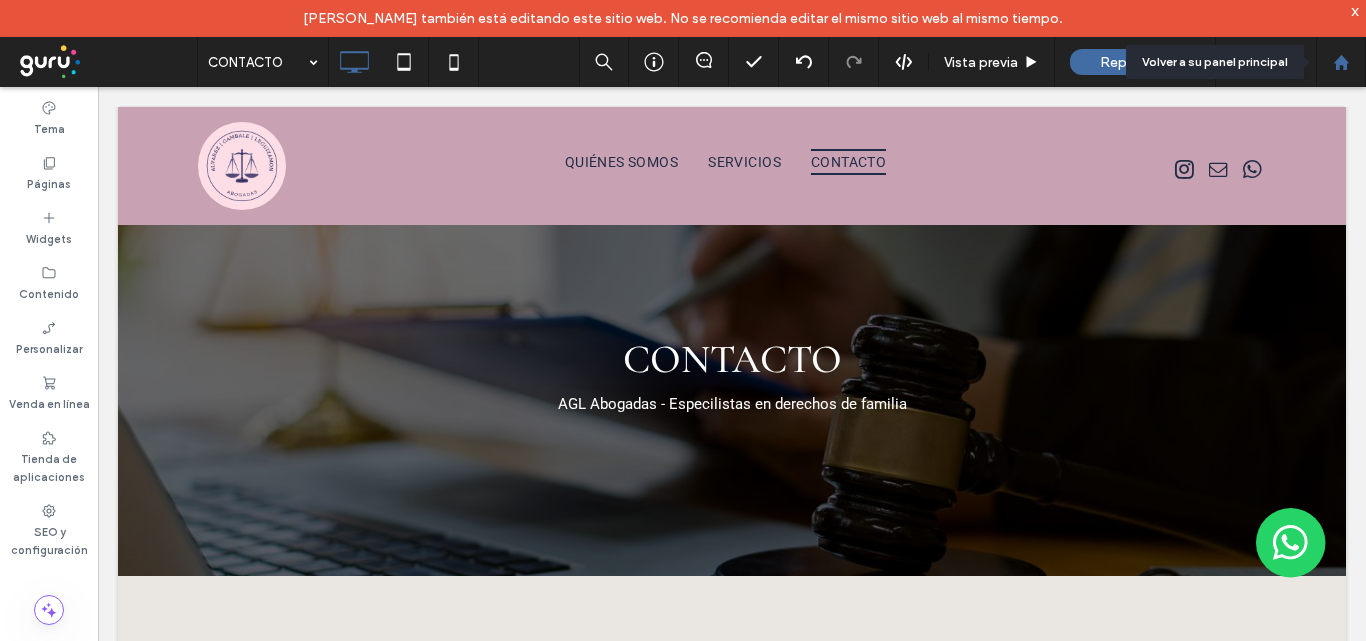 click at bounding box center (1341, 62) 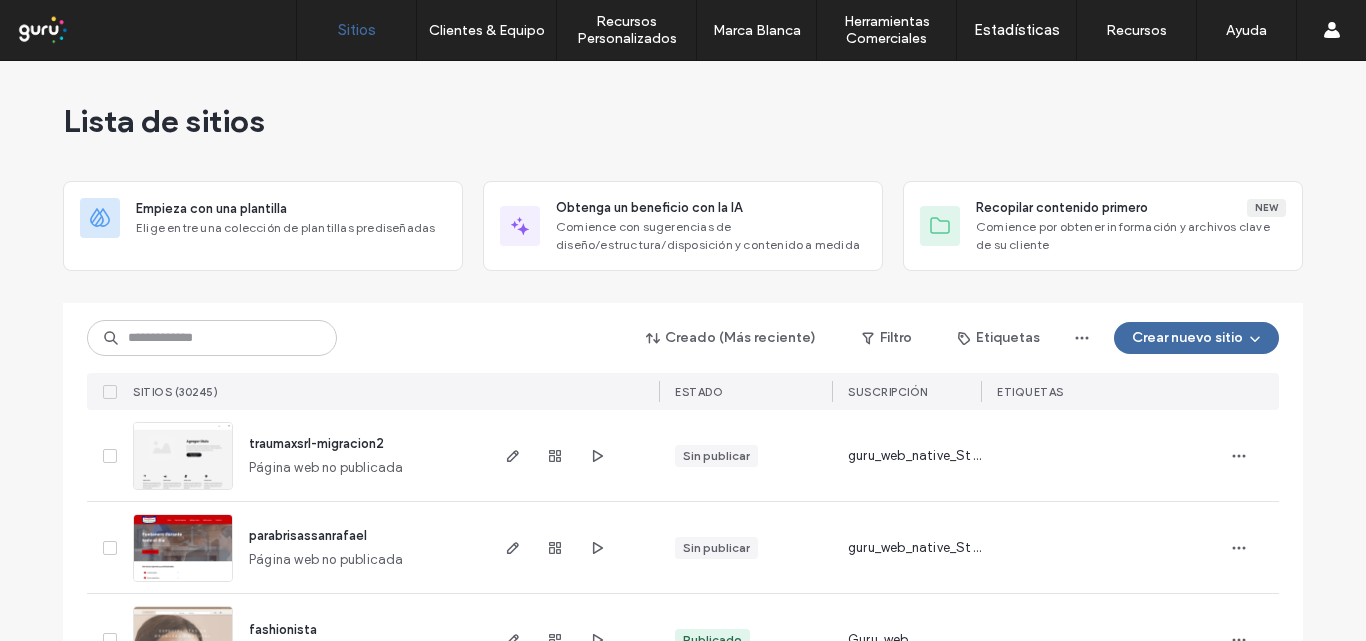 scroll, scrollTop: 0, scrollLeft: 0, axis: both 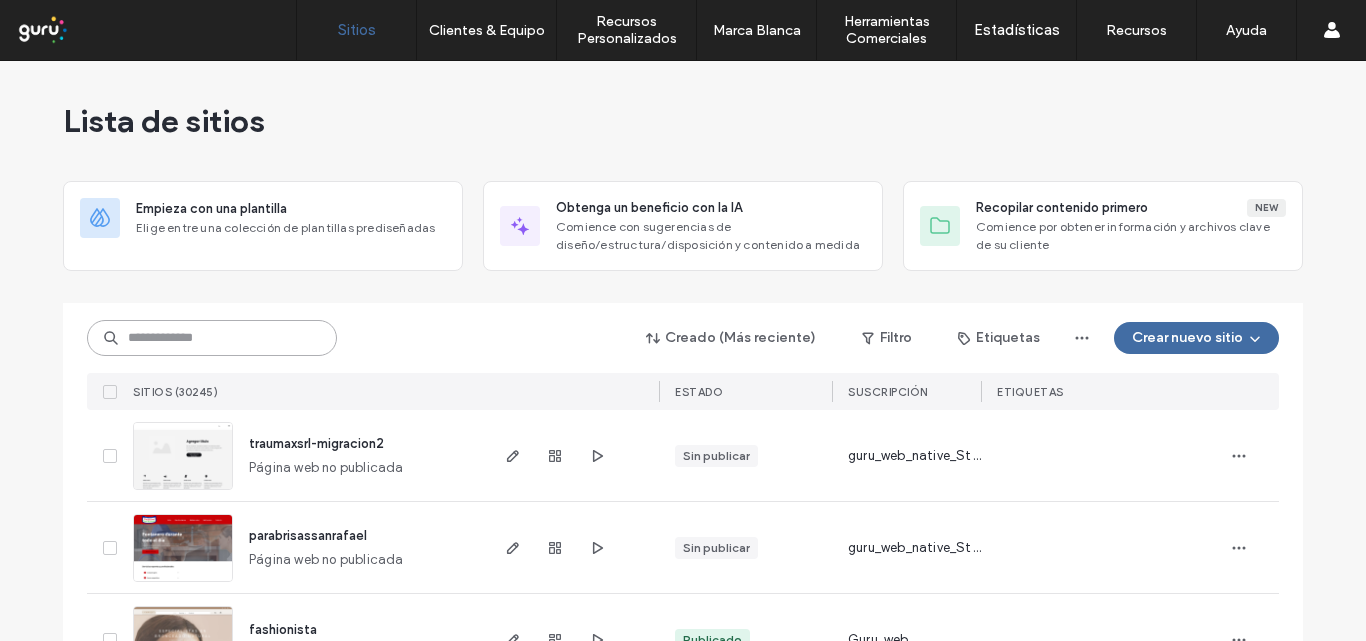 click at bounding box center (212, 338) 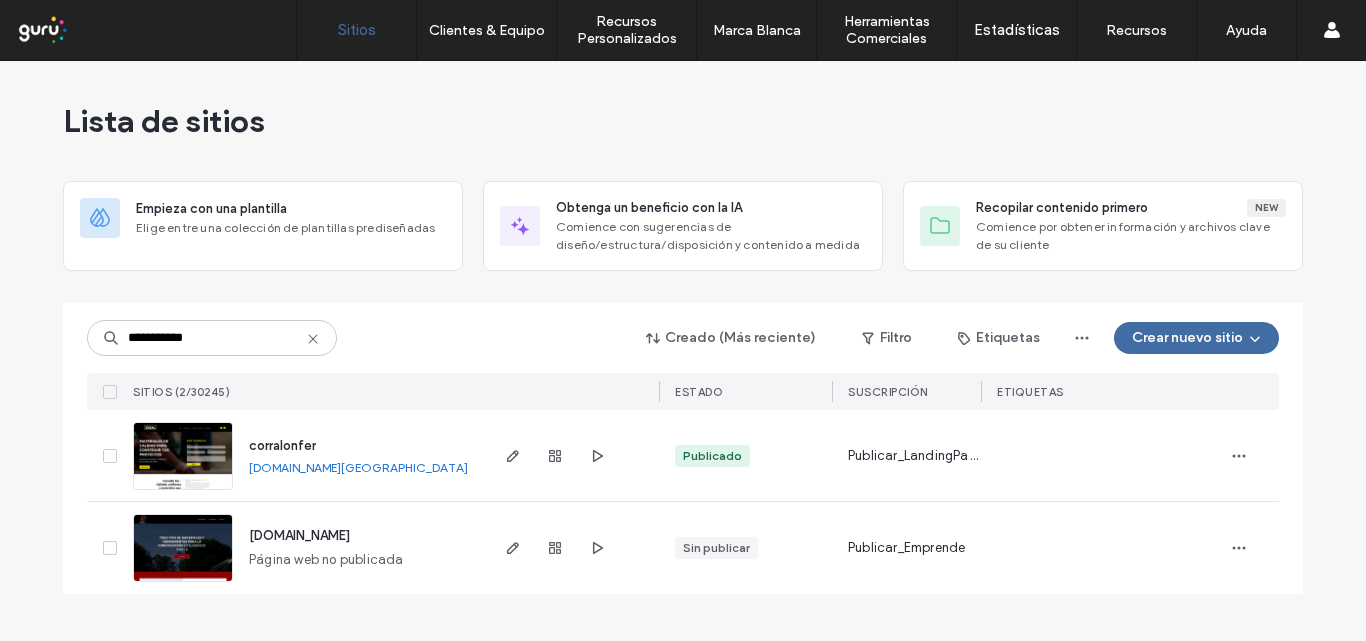 drag, startPoint x: 553, startPoint y: 577, endPoint x: 581, endPoint y: 564, distance: 30.870699 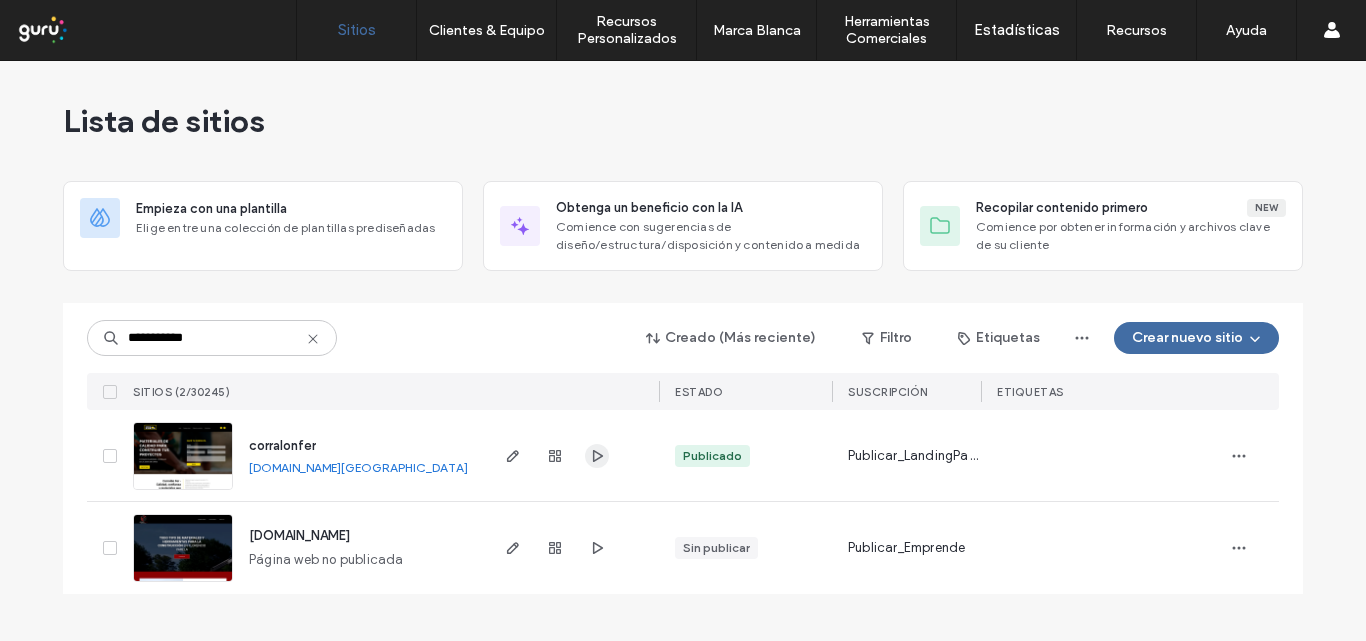 click 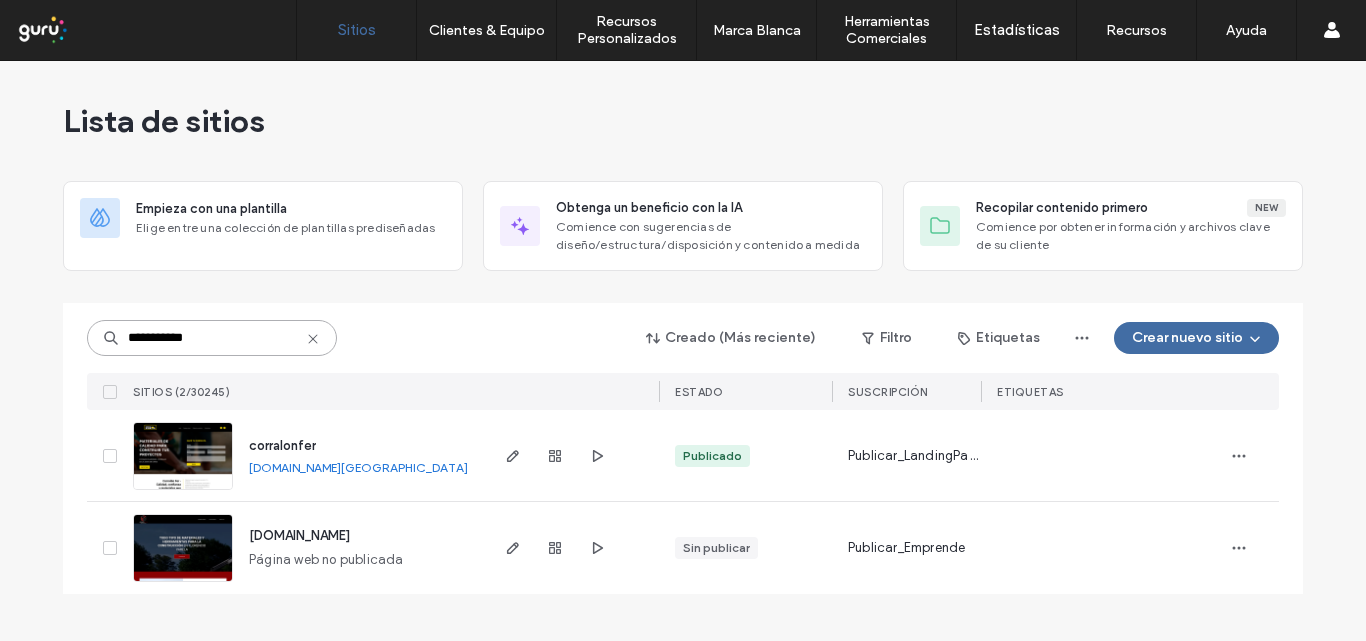 click on "**********" at bounding box center [212, 338] 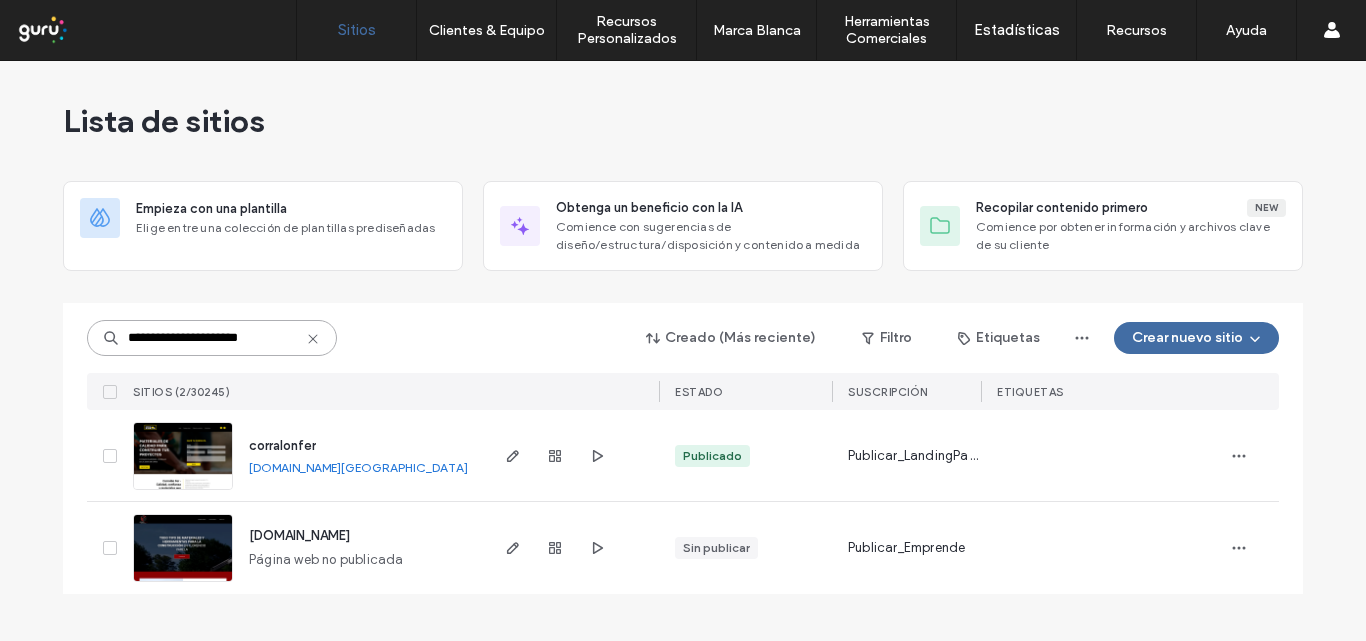 click on "**********" at bounding box center [212, 338] 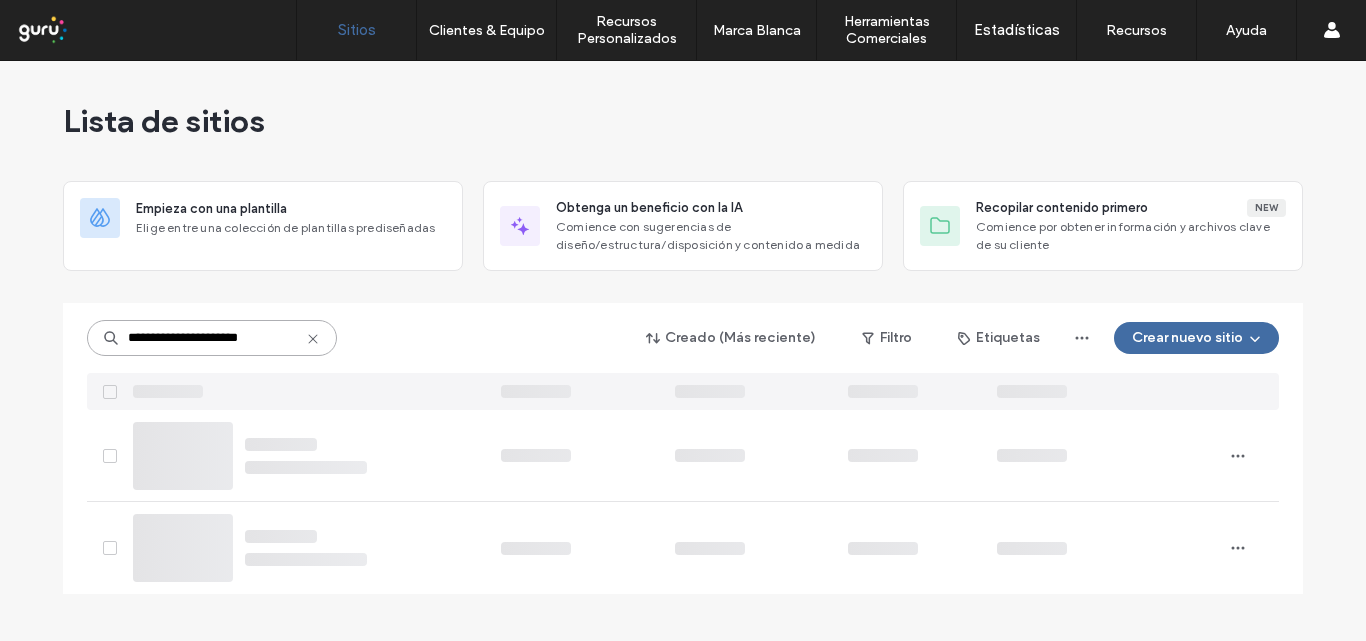 click on "**********" at bounding box center [212, 338] 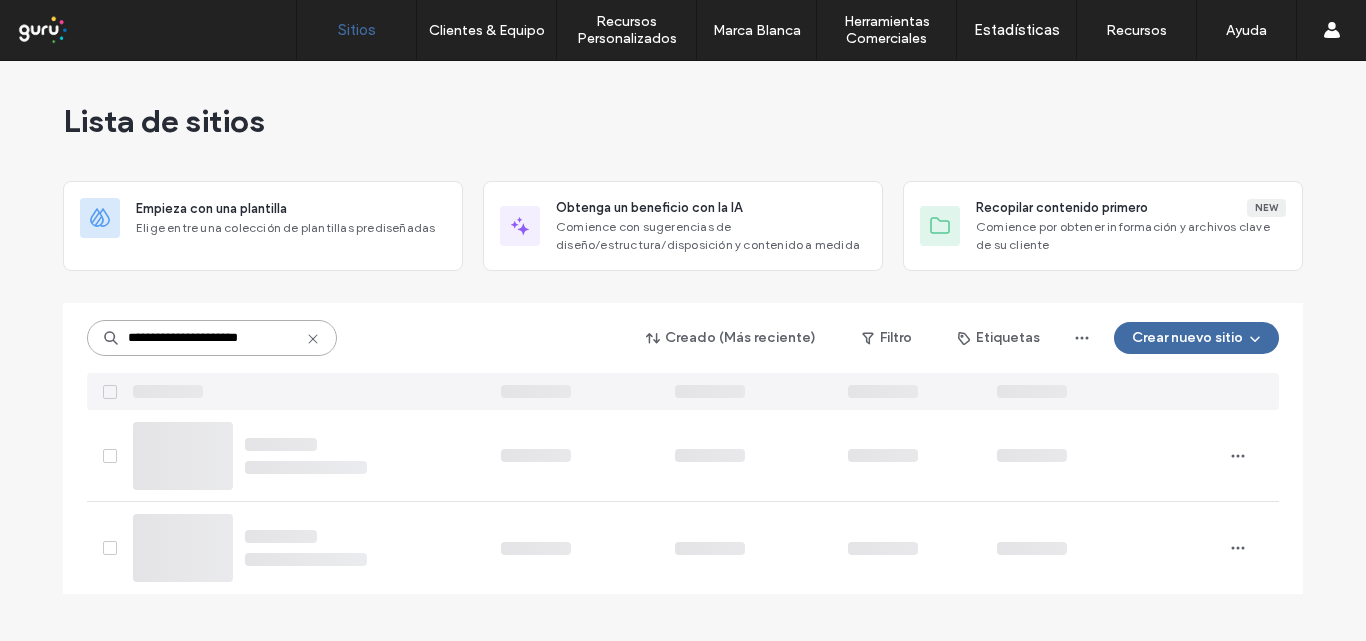 paste 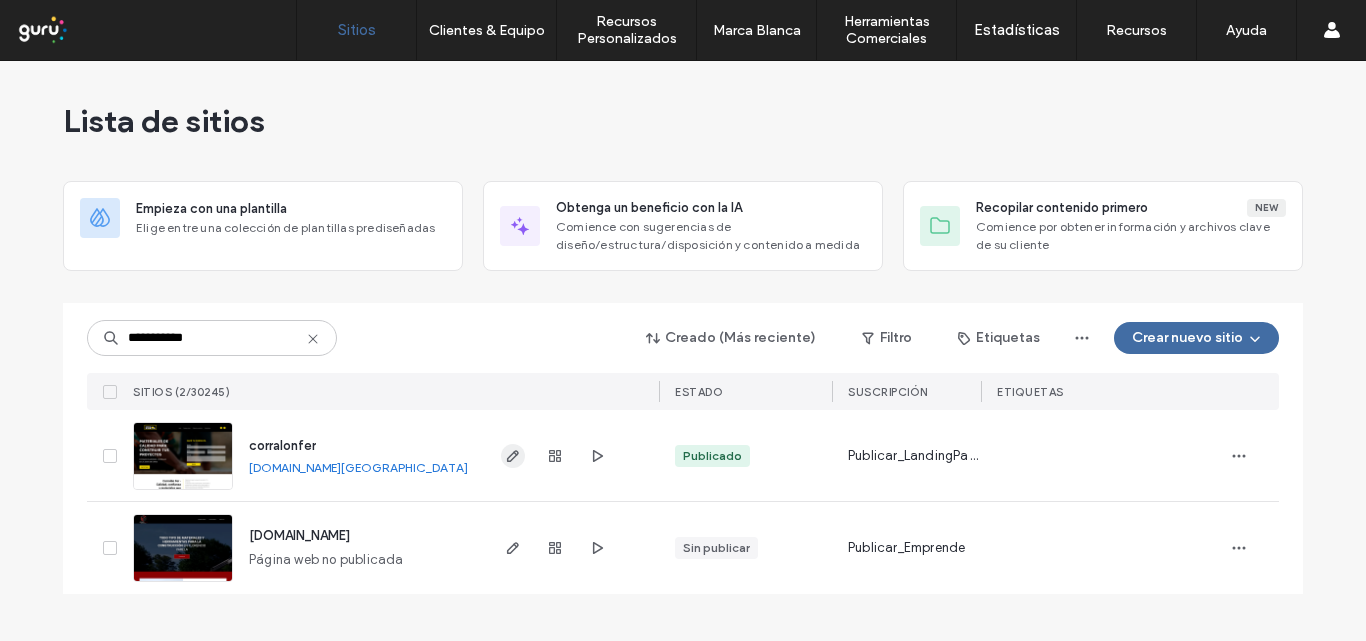 click 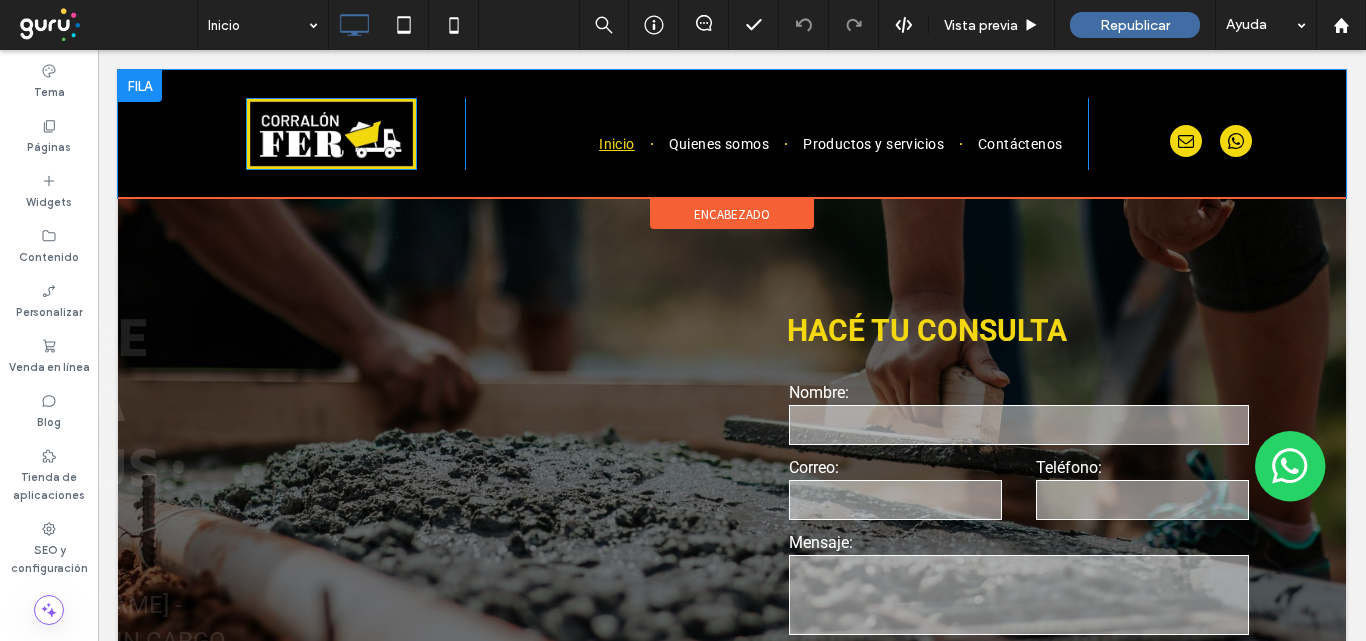 scroll, scrollTop: 0, scrollLeft: 0, axis: both 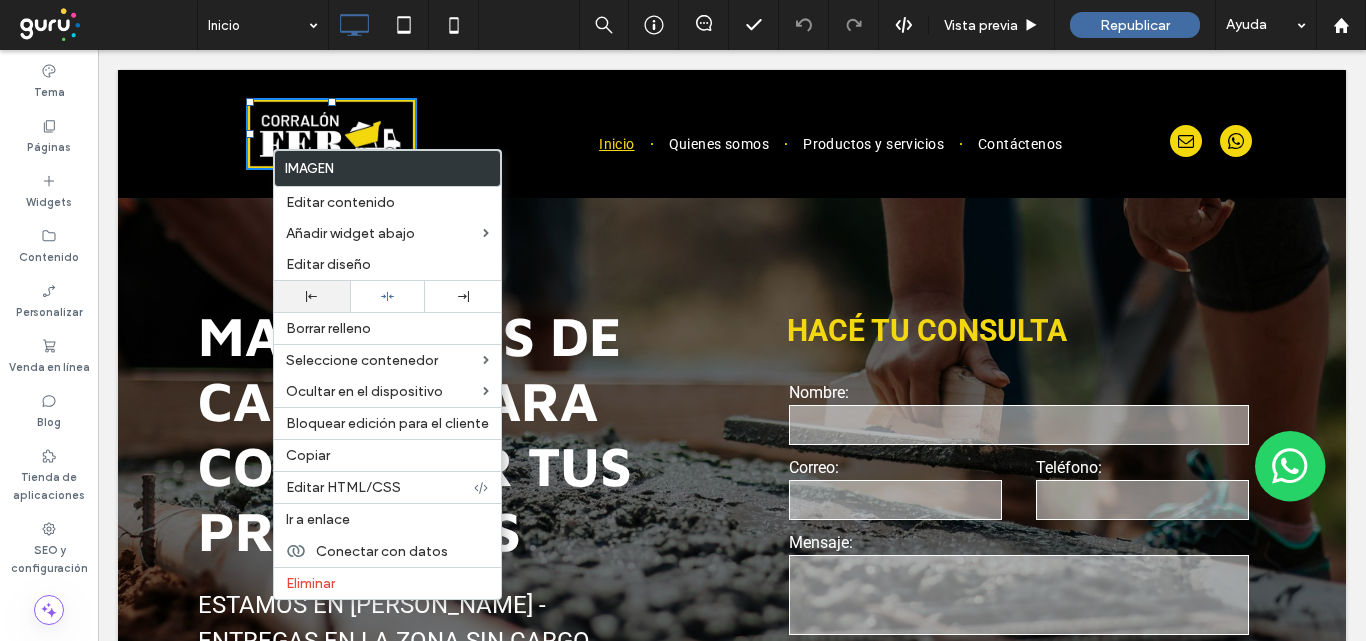 click at bounding box center [312, 296] 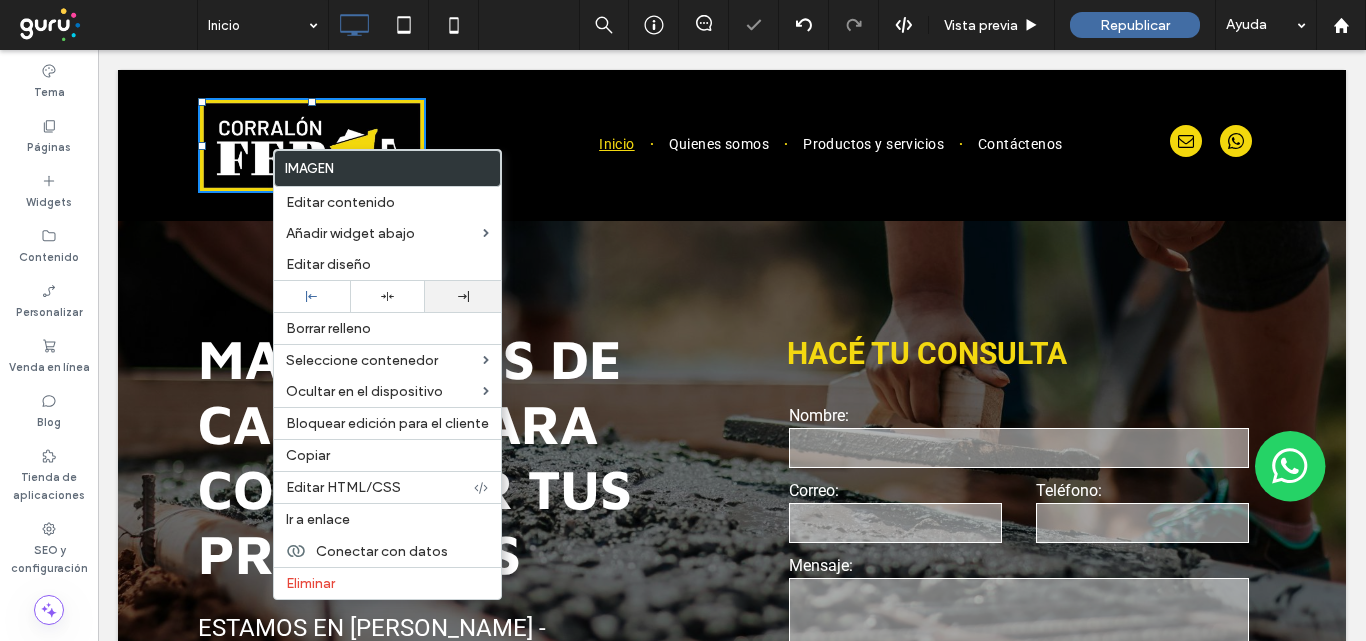 click at bounding box center (463, 296) 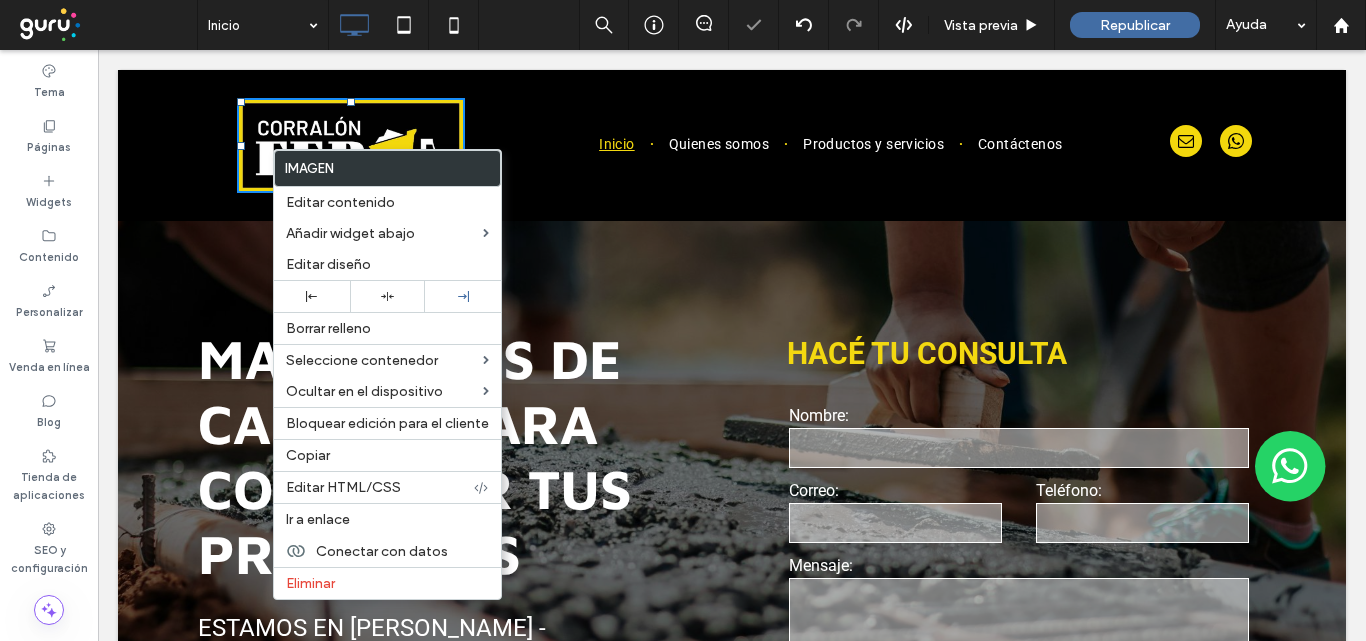 click on "Click To Paste" at bounding box center (331, 145) 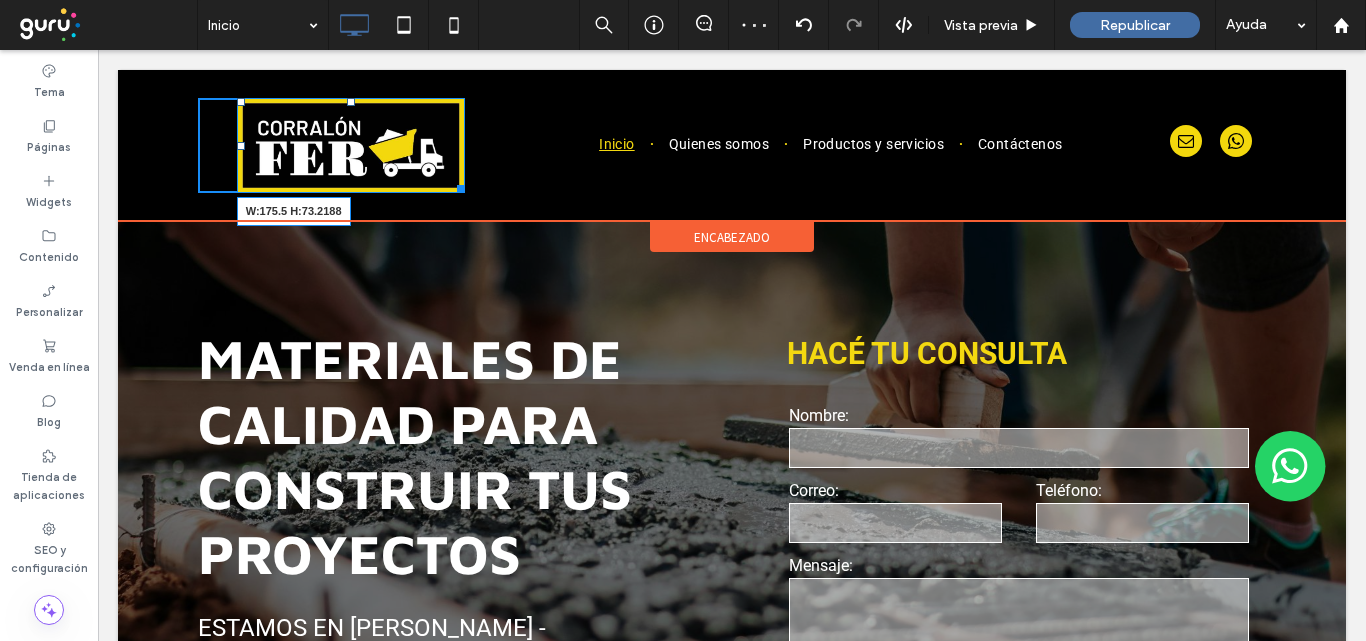 drag, startPoint x: 448, startPoint y: 189, endPoint x: 454, endPoint y: 171, distance: 18.973665 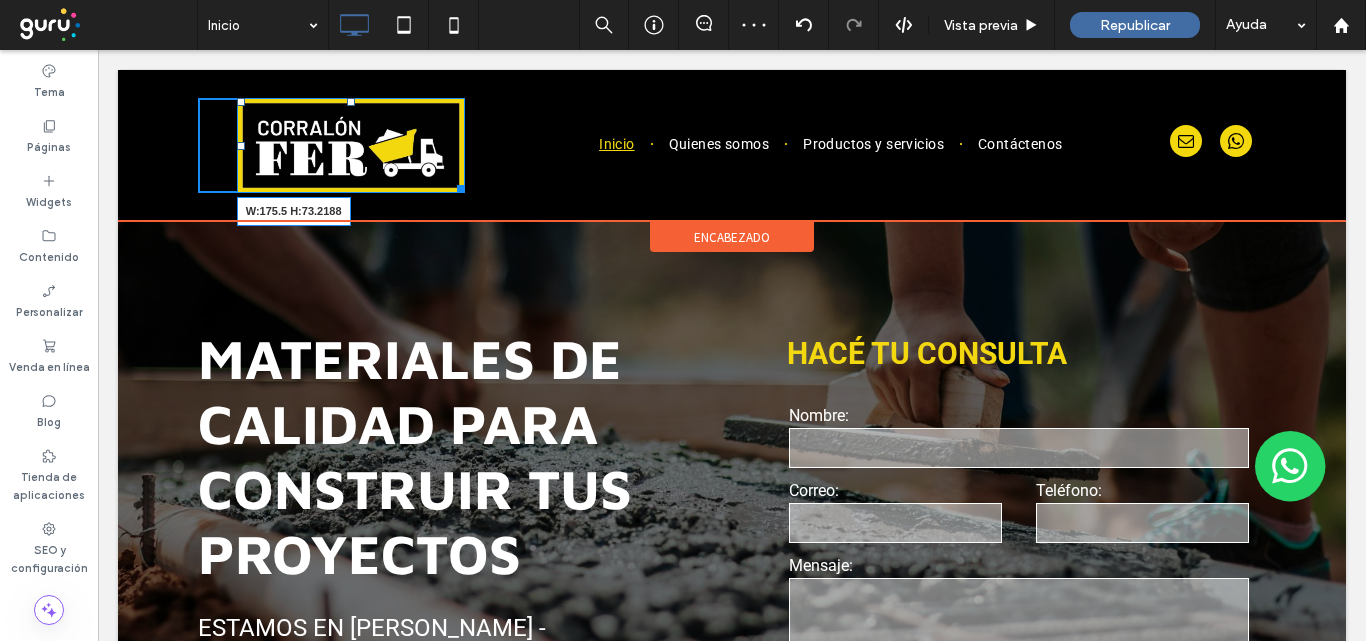 click on "W:175.5 H:73.2188
Click To Paste" at bounding box center (331, 145) 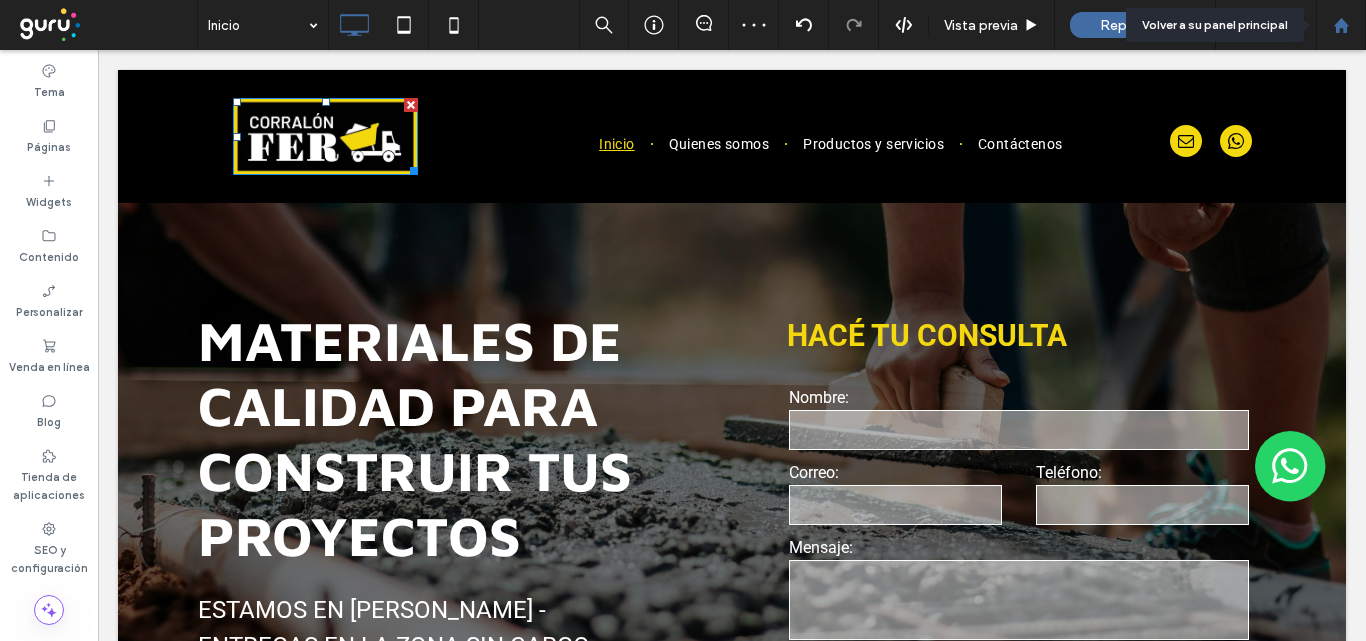 click at bounding box center [1341, 25] 